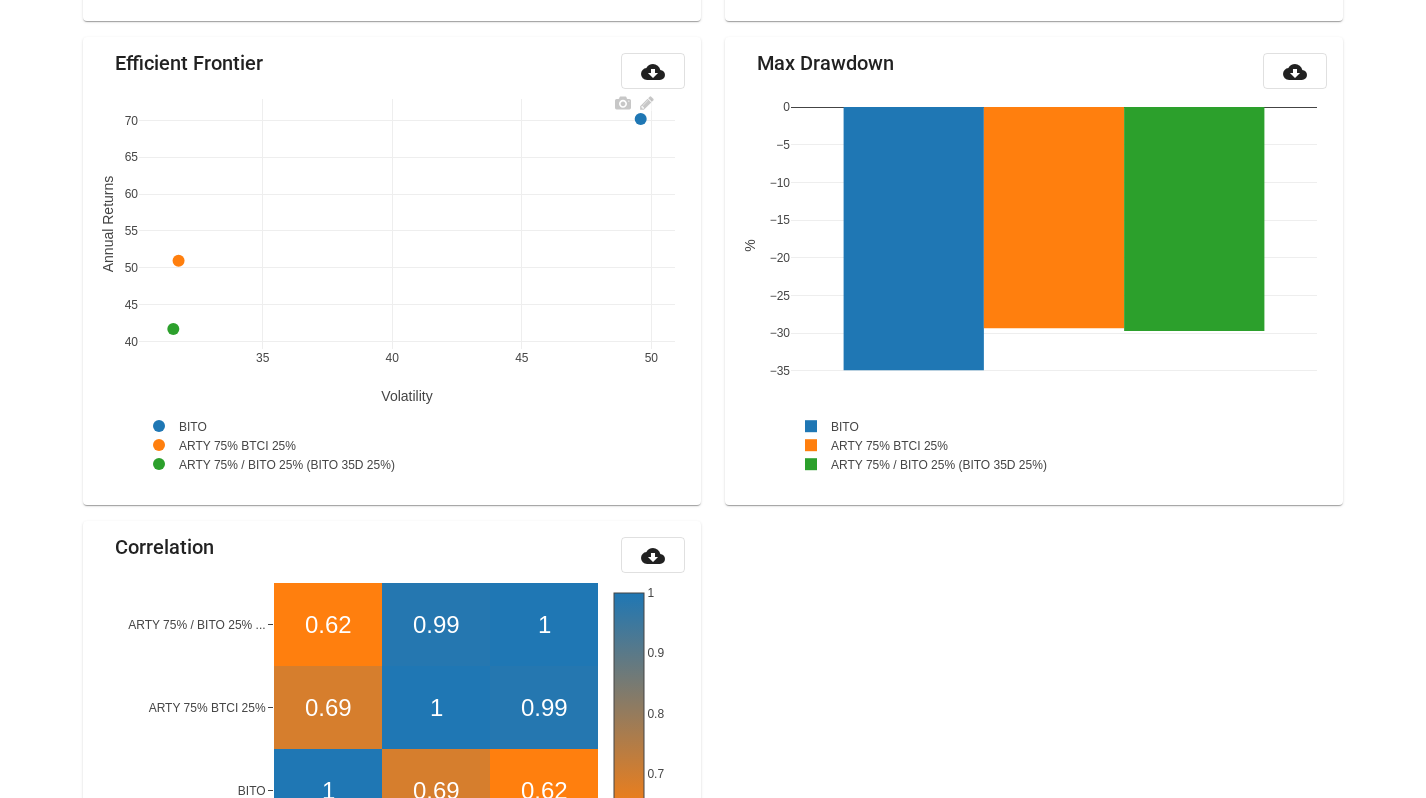 scroll, scrollTop: 1674, scrollLeft: 0, axis: vertical 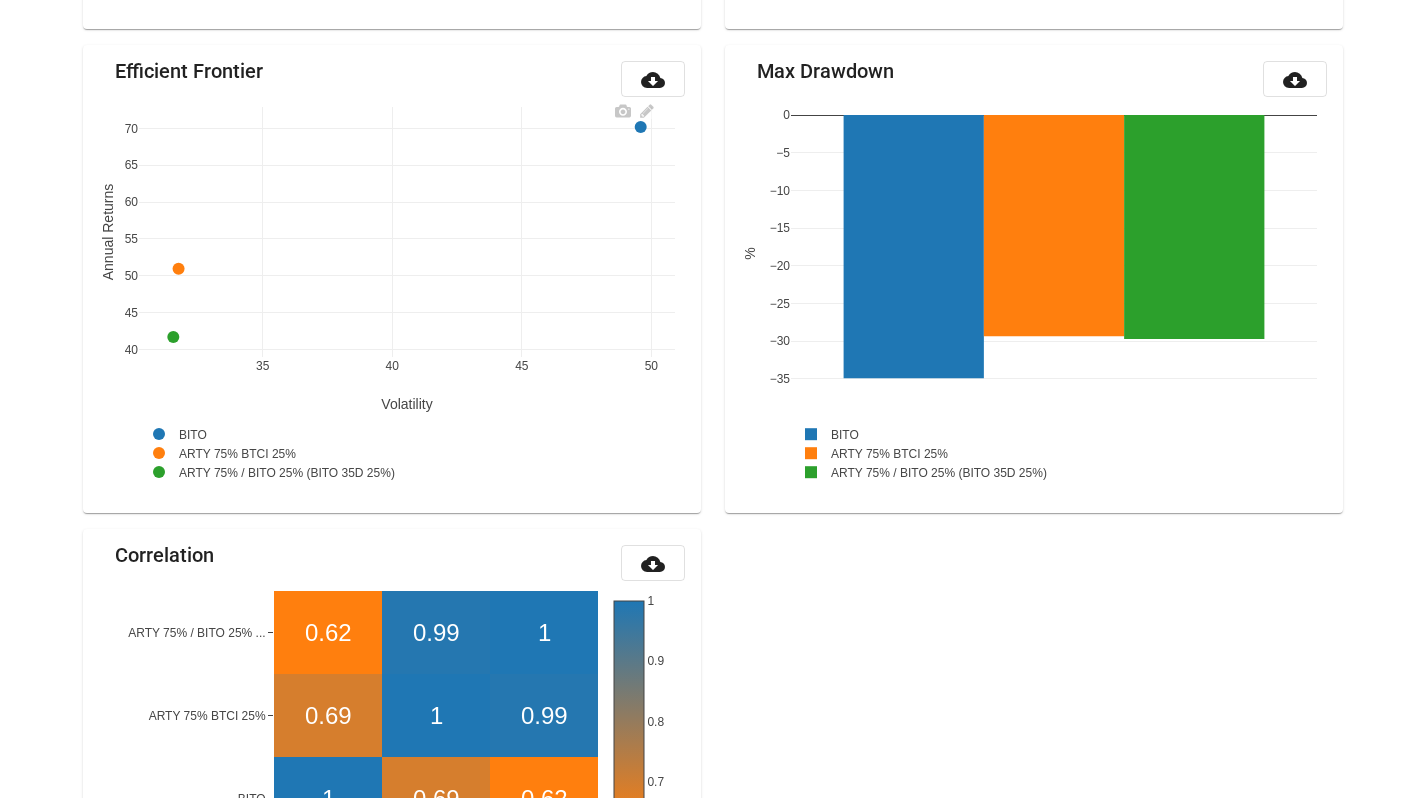 click 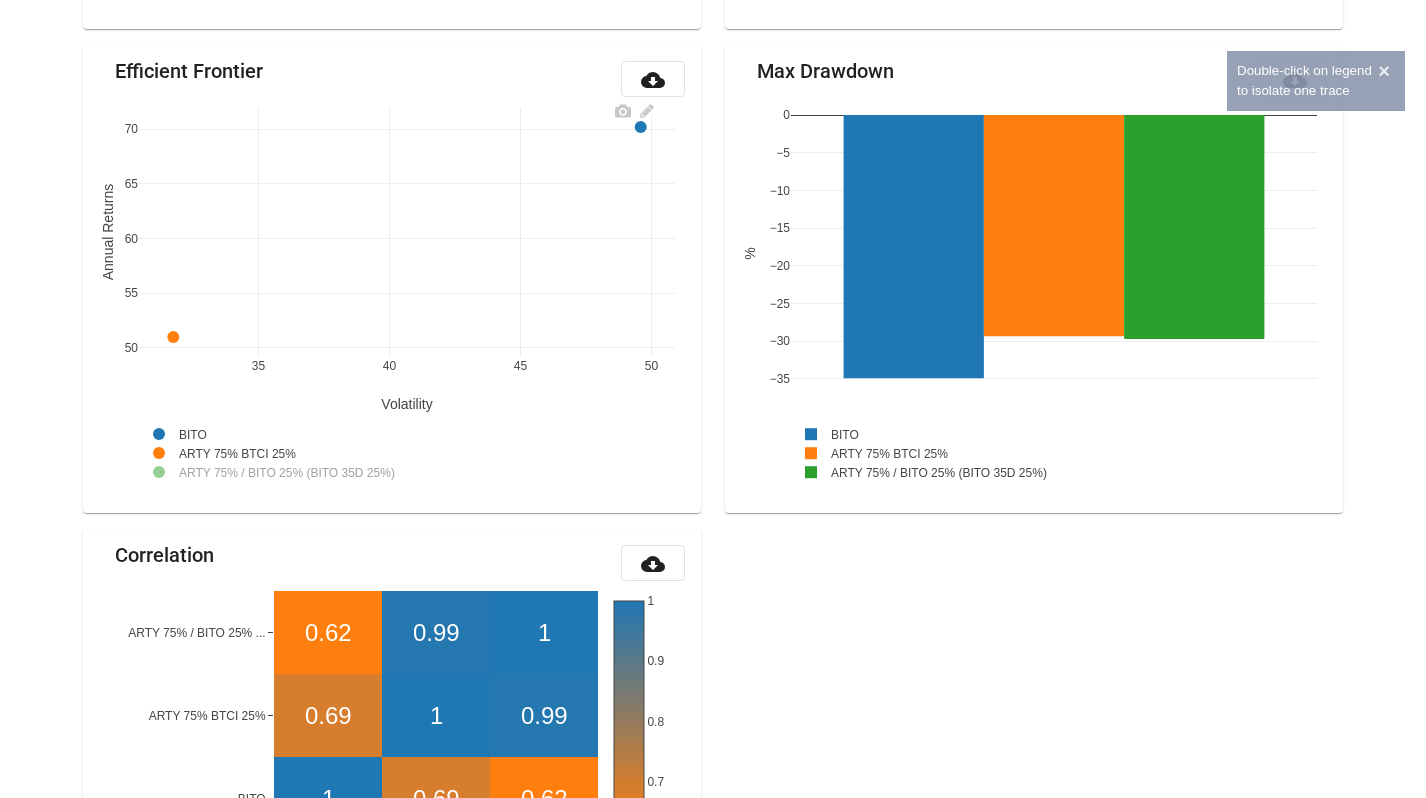 click 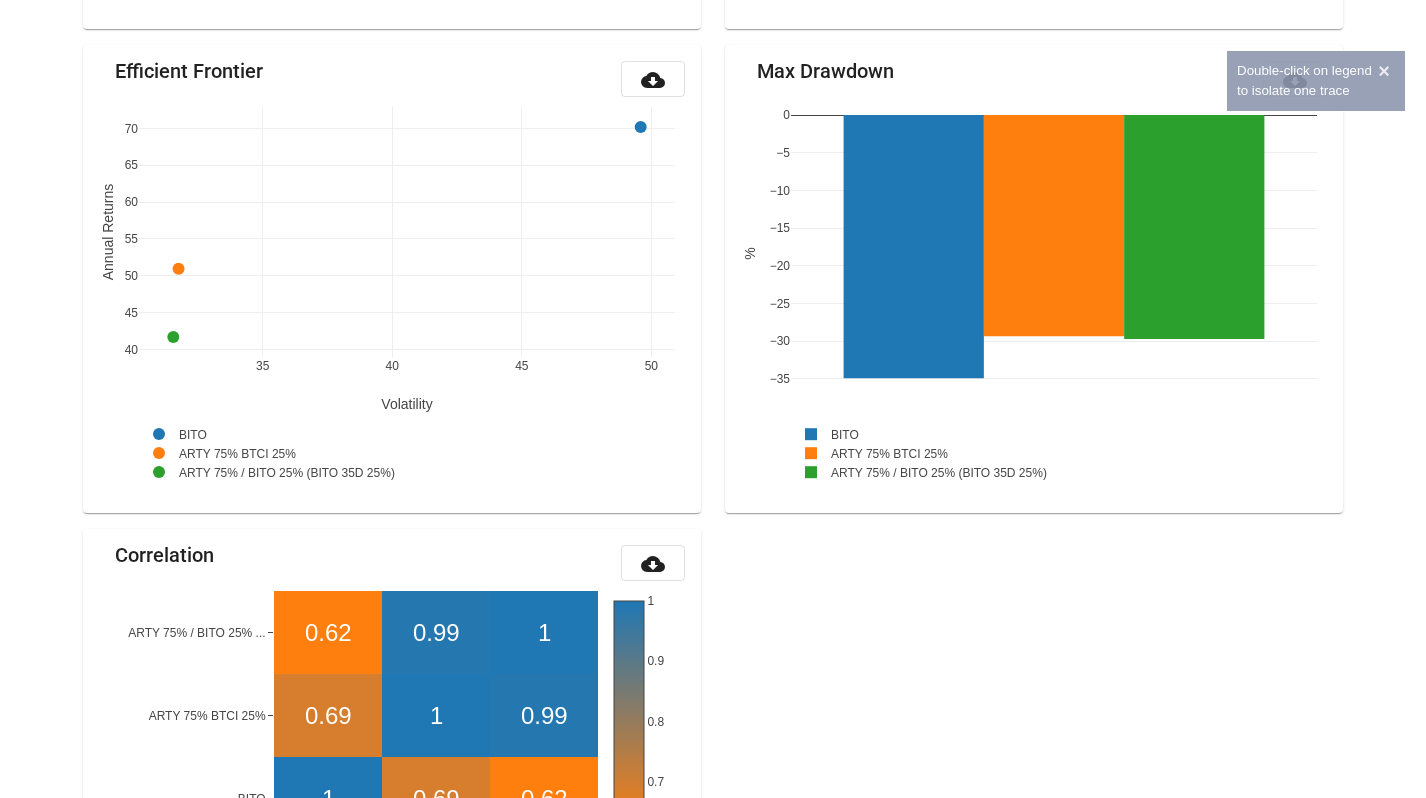 click 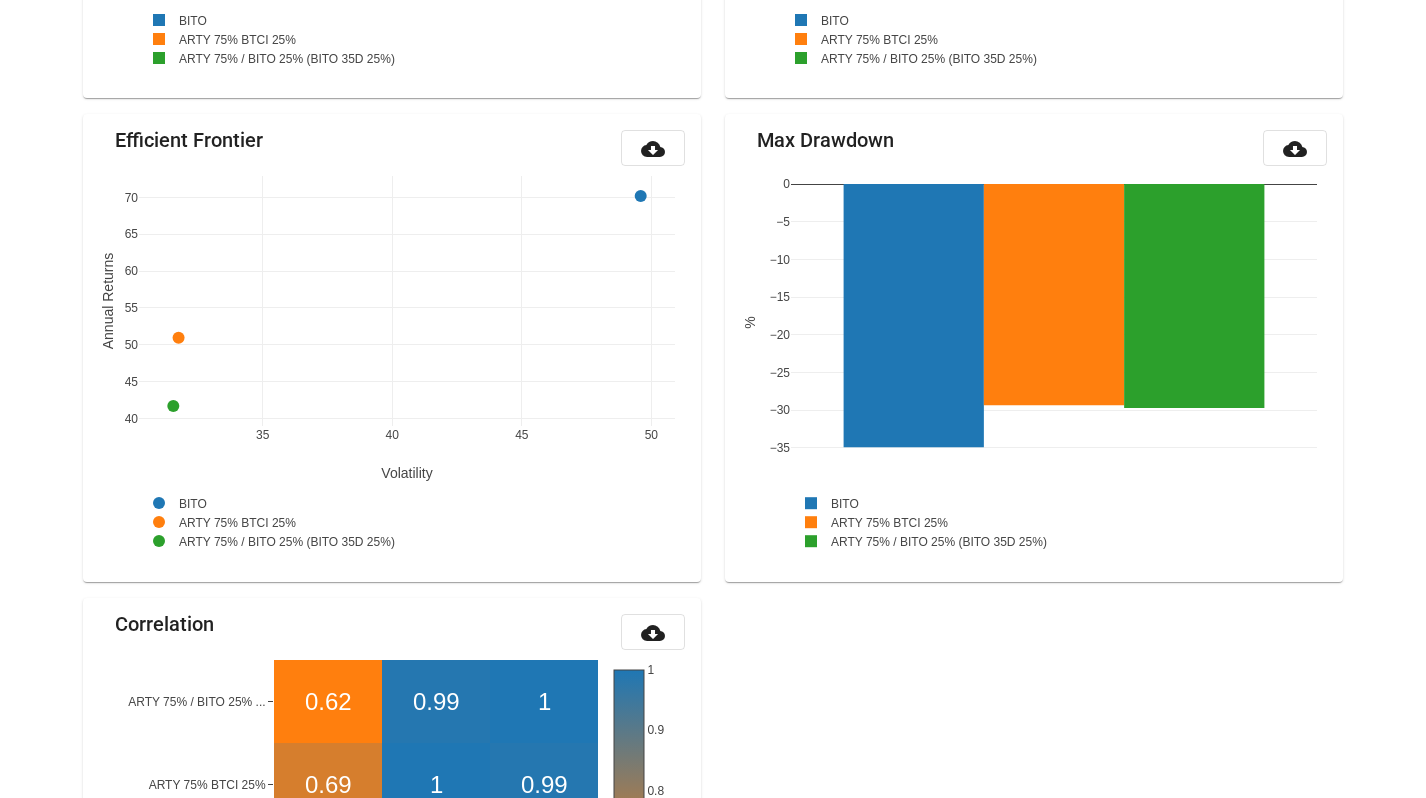 scroll, scrollTop: 1436, scrollLeft: 0, axis: vertical 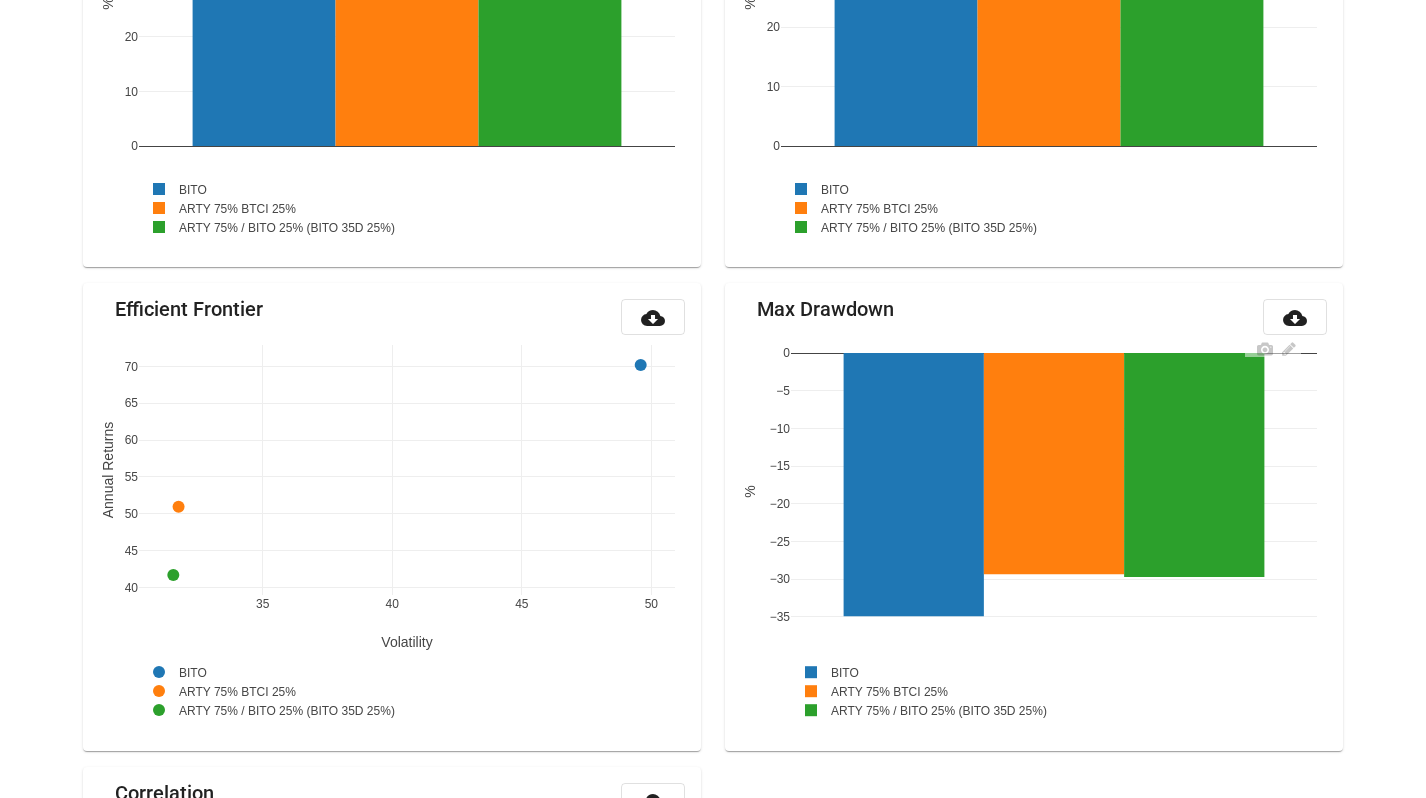 click 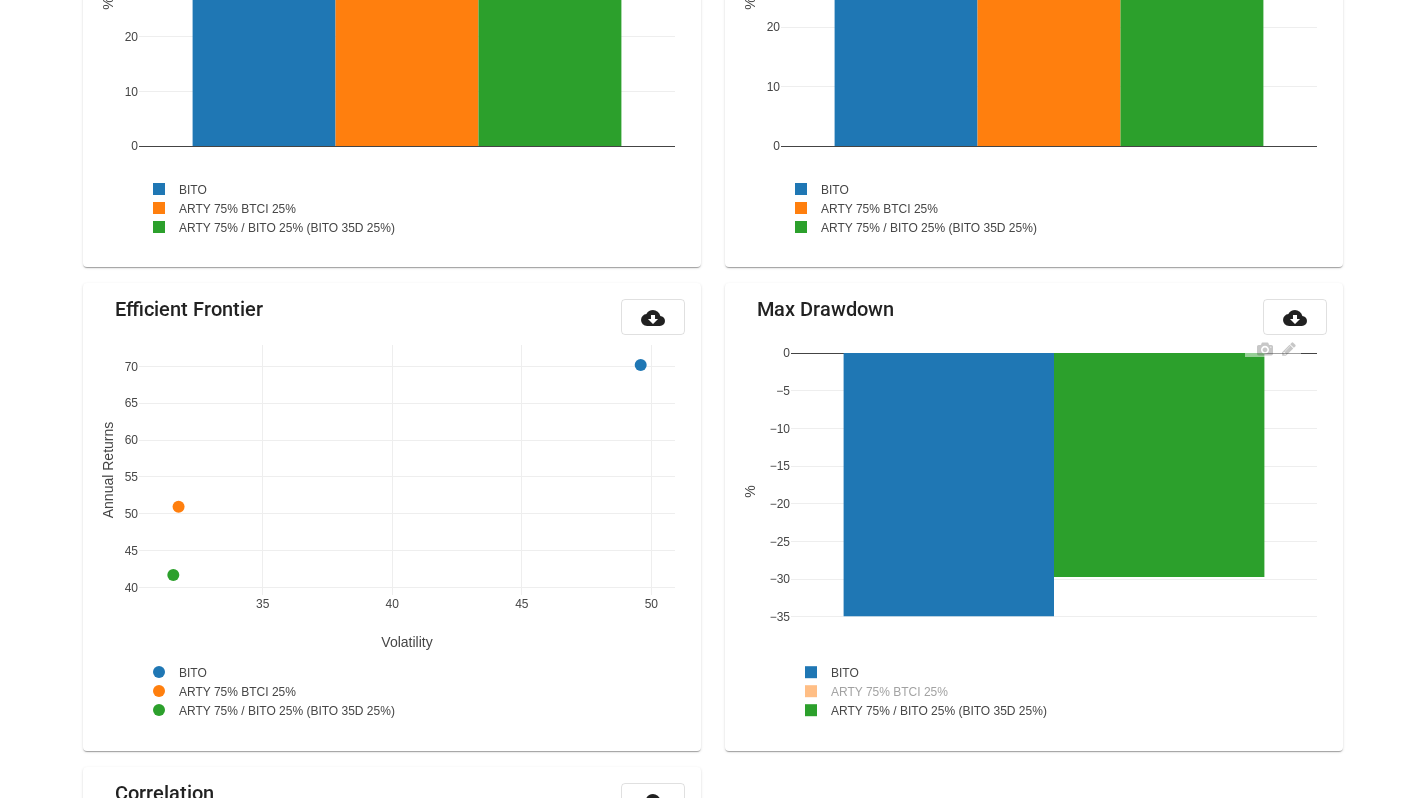 click 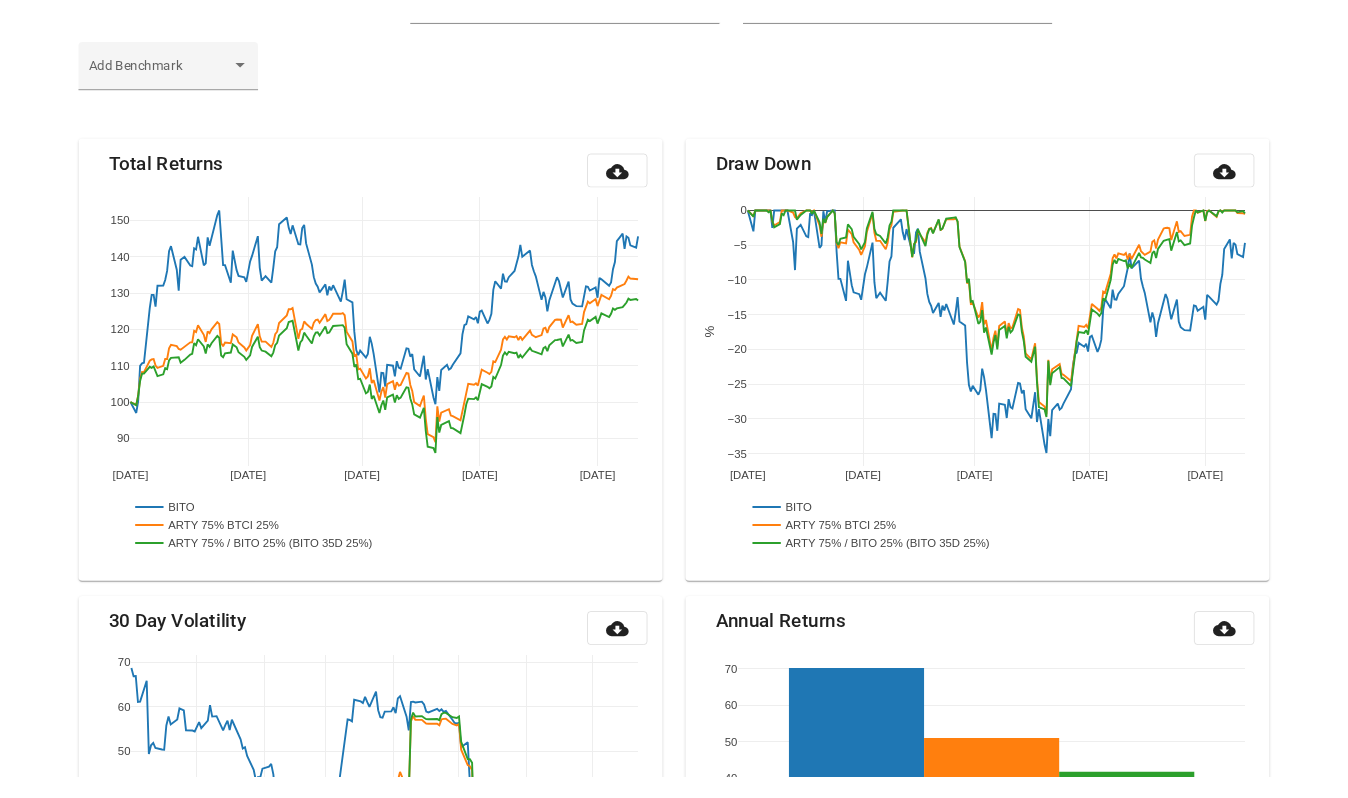 scroll, scrollTop: 0, scrollLeft: 0, axis: both 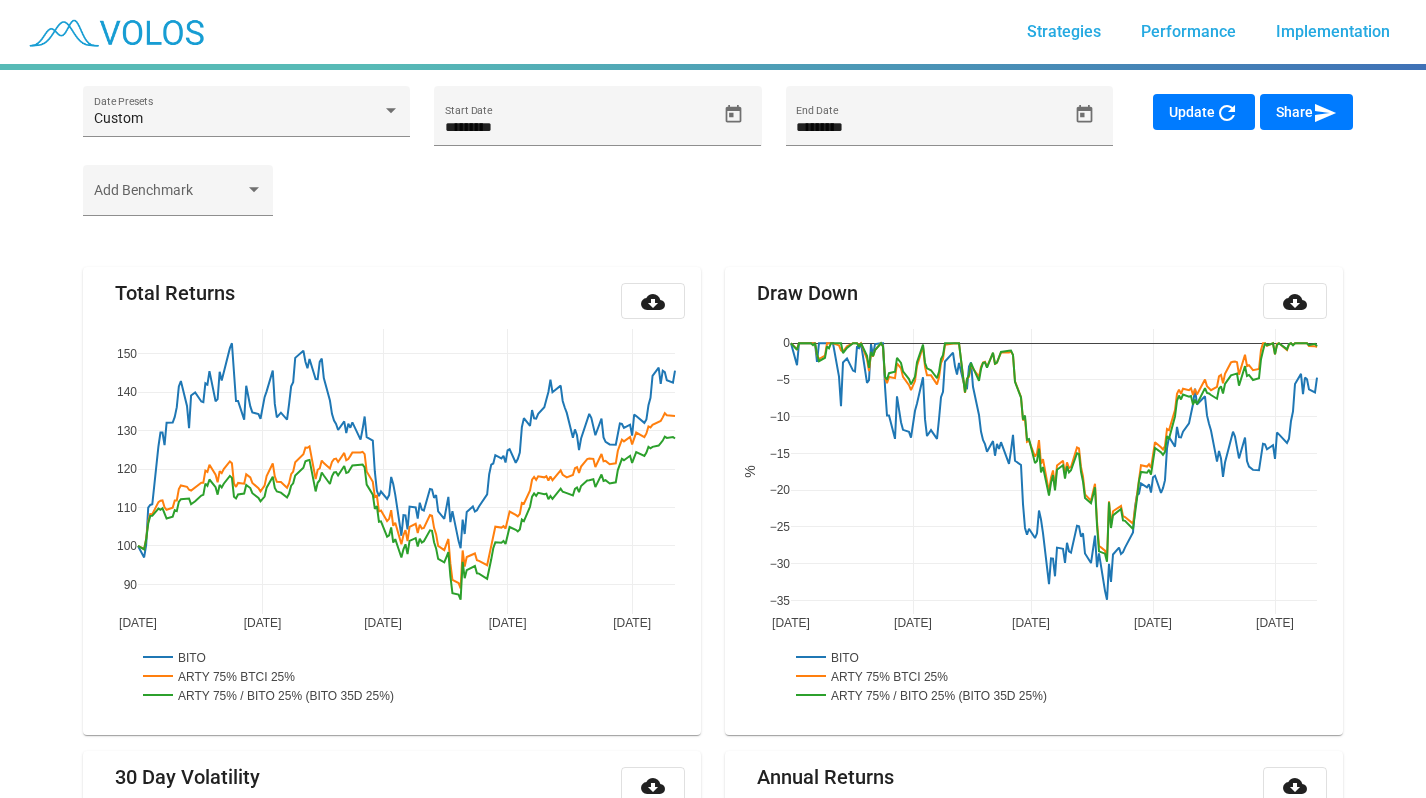 click 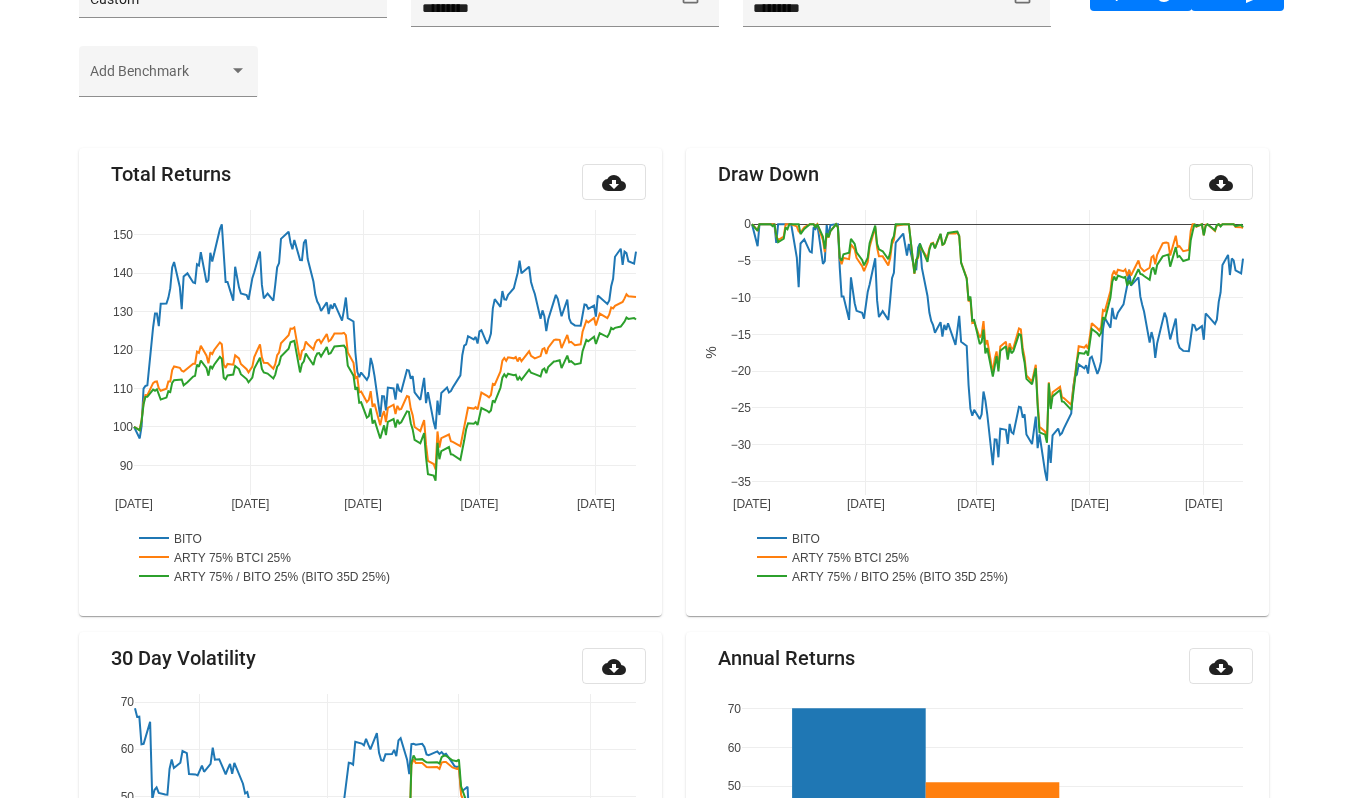 scroll, scrollTop: 124, scrollLeft: 0, axis: vertical 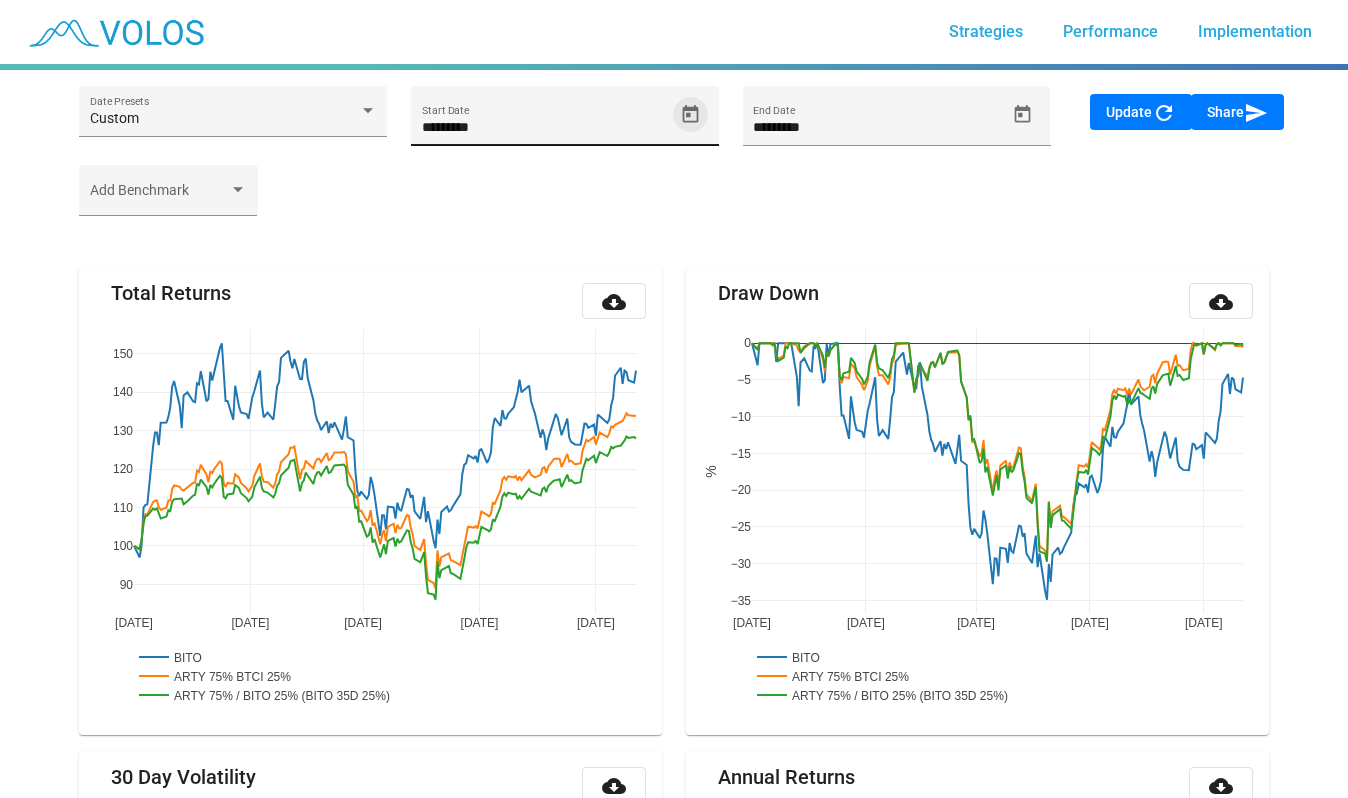 click 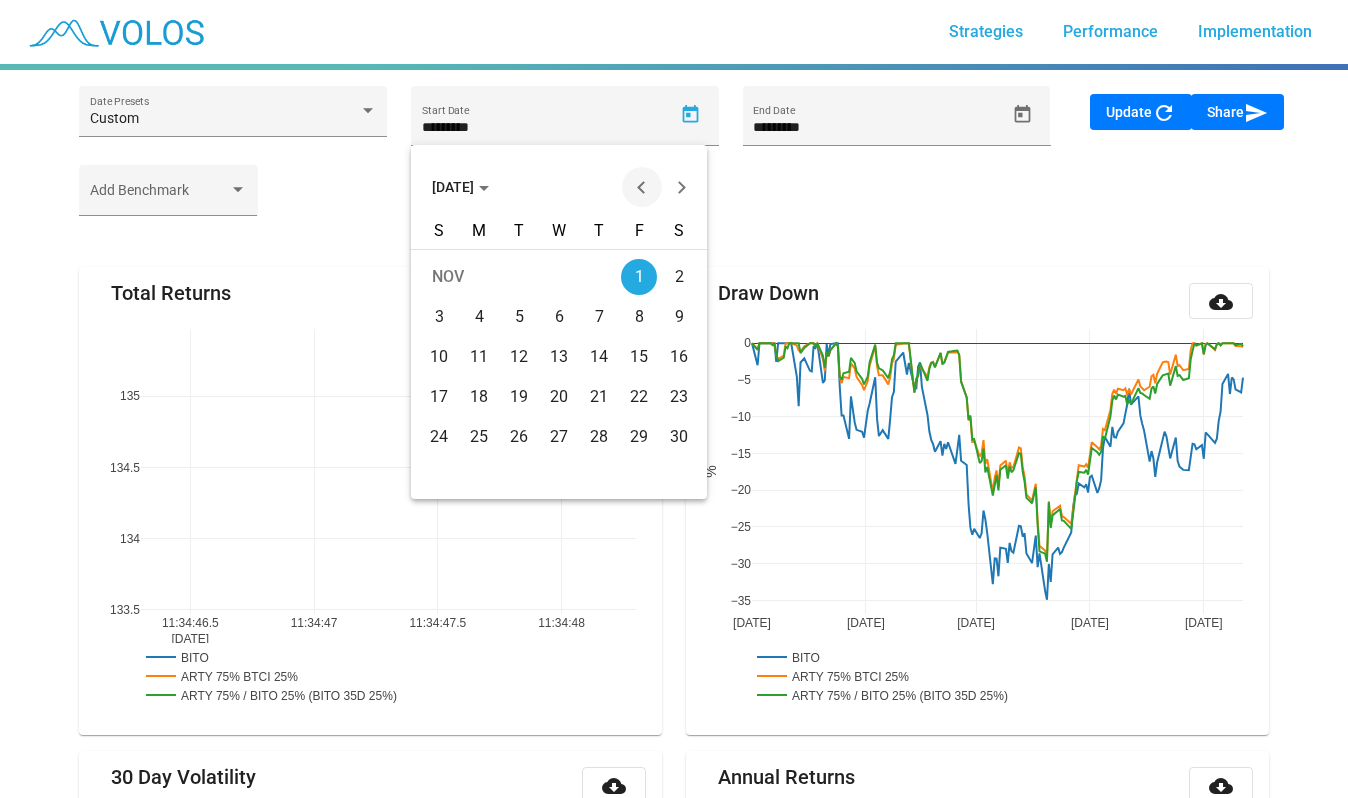 click at bounding box center [642, 187] 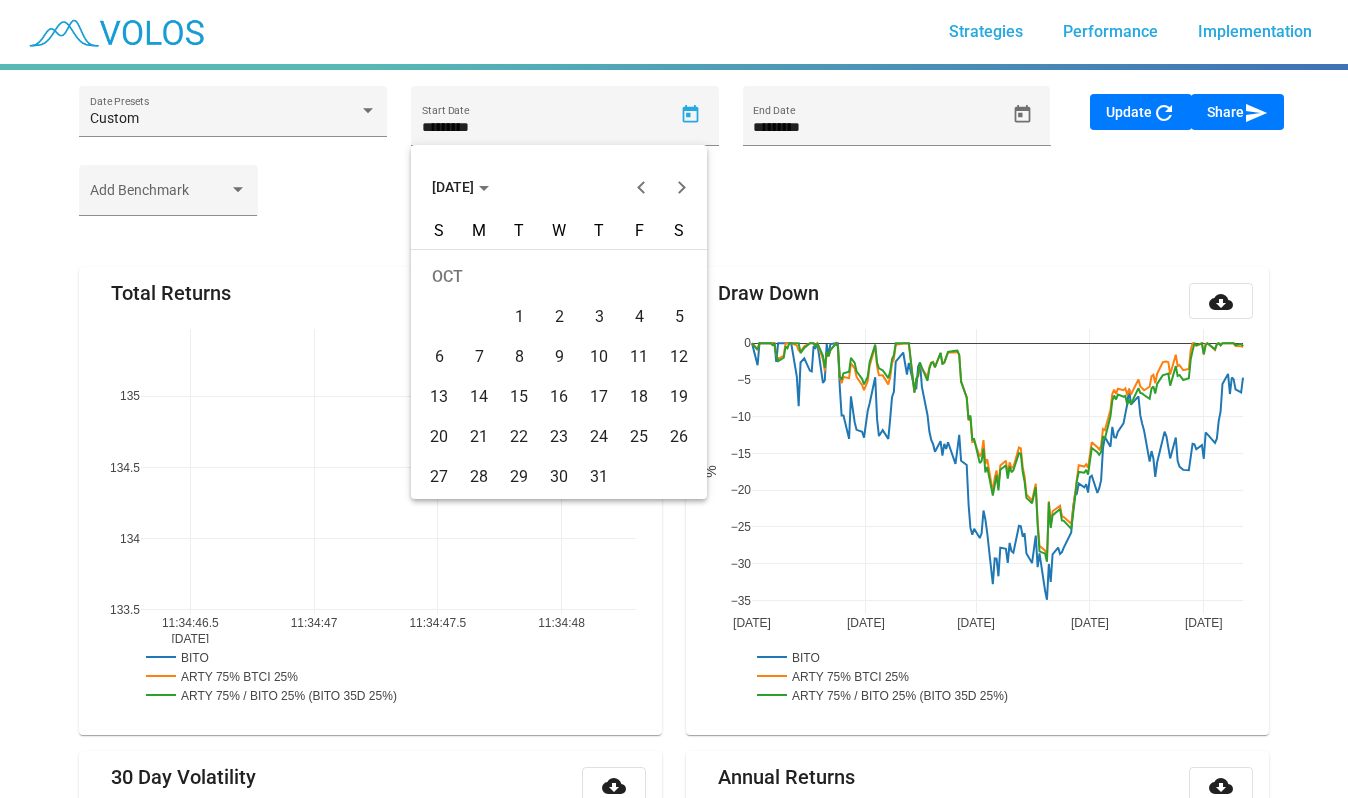 click at bounding box center (674, 399) 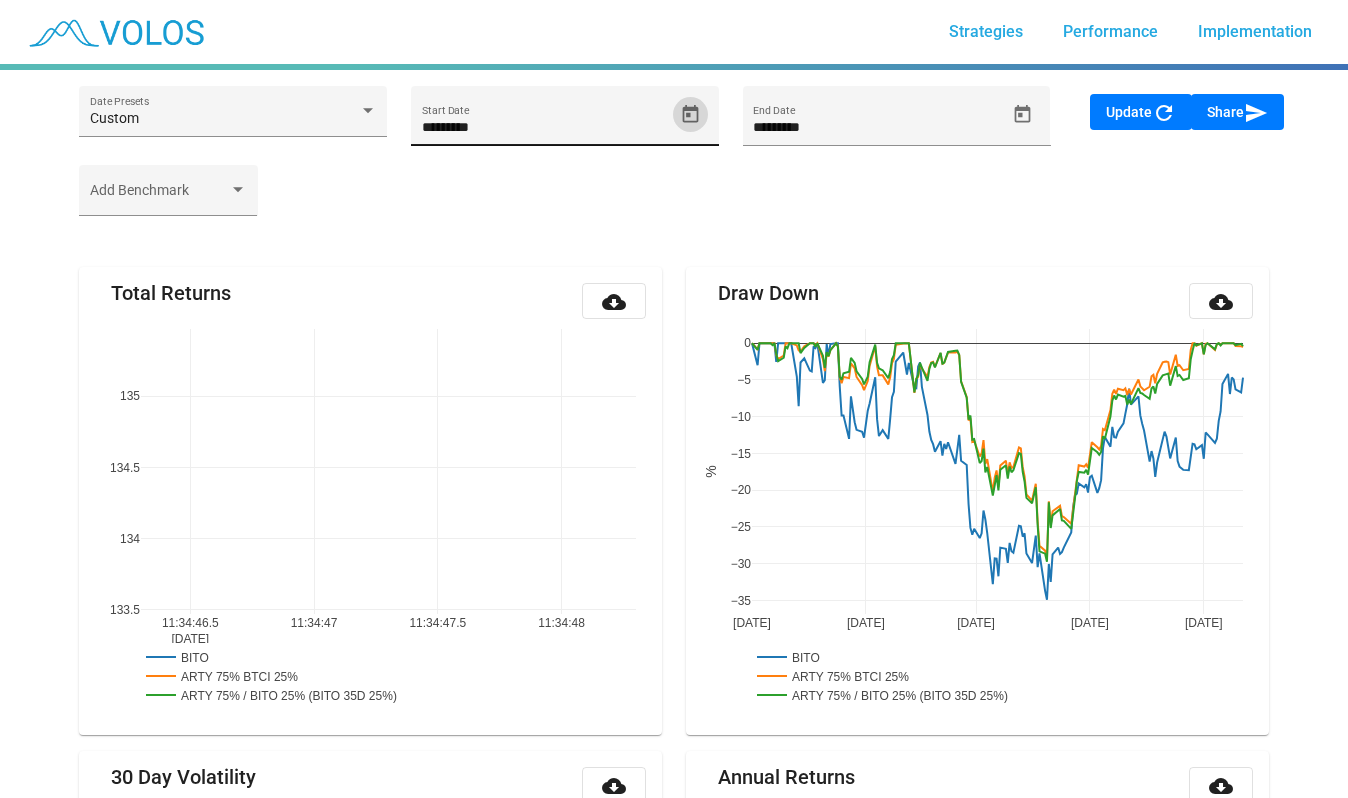 click 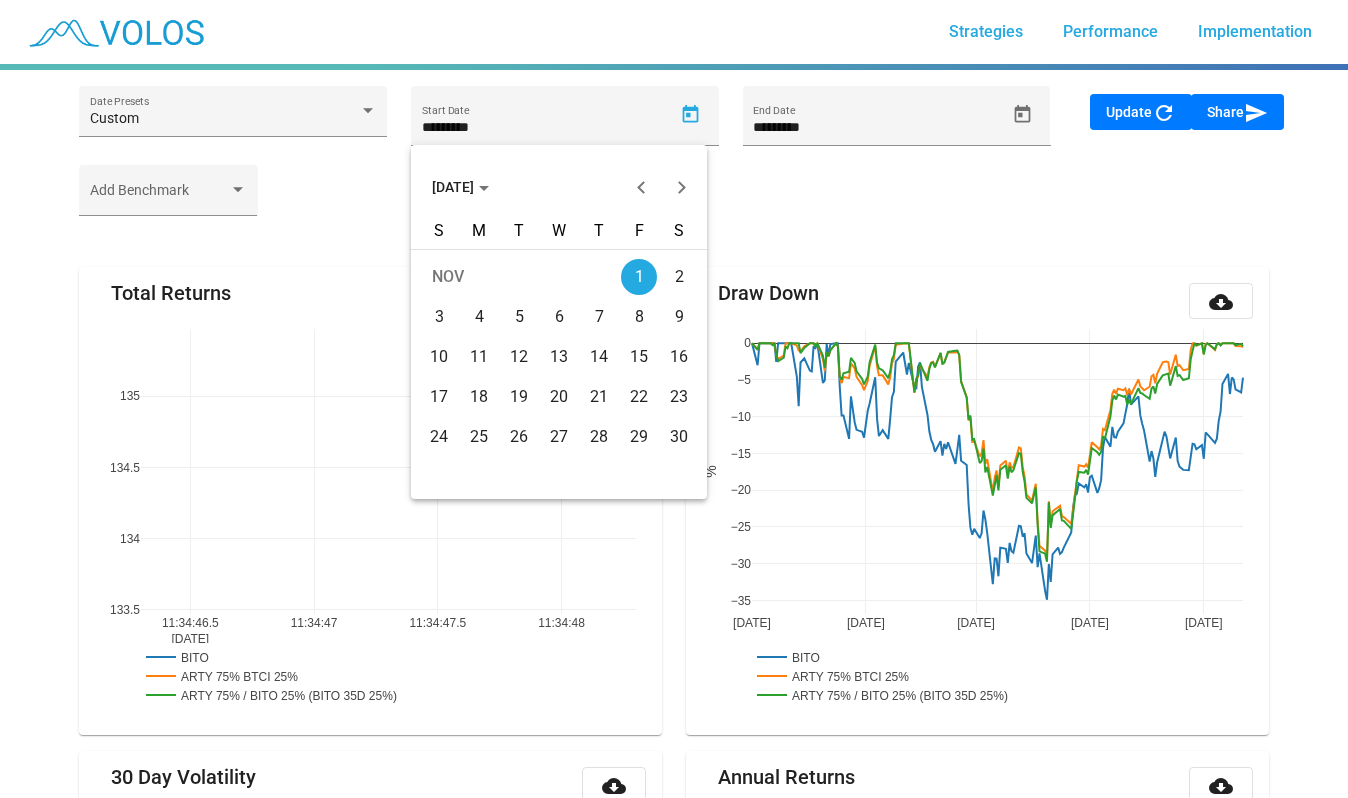 click at bounding box center (484, 188) 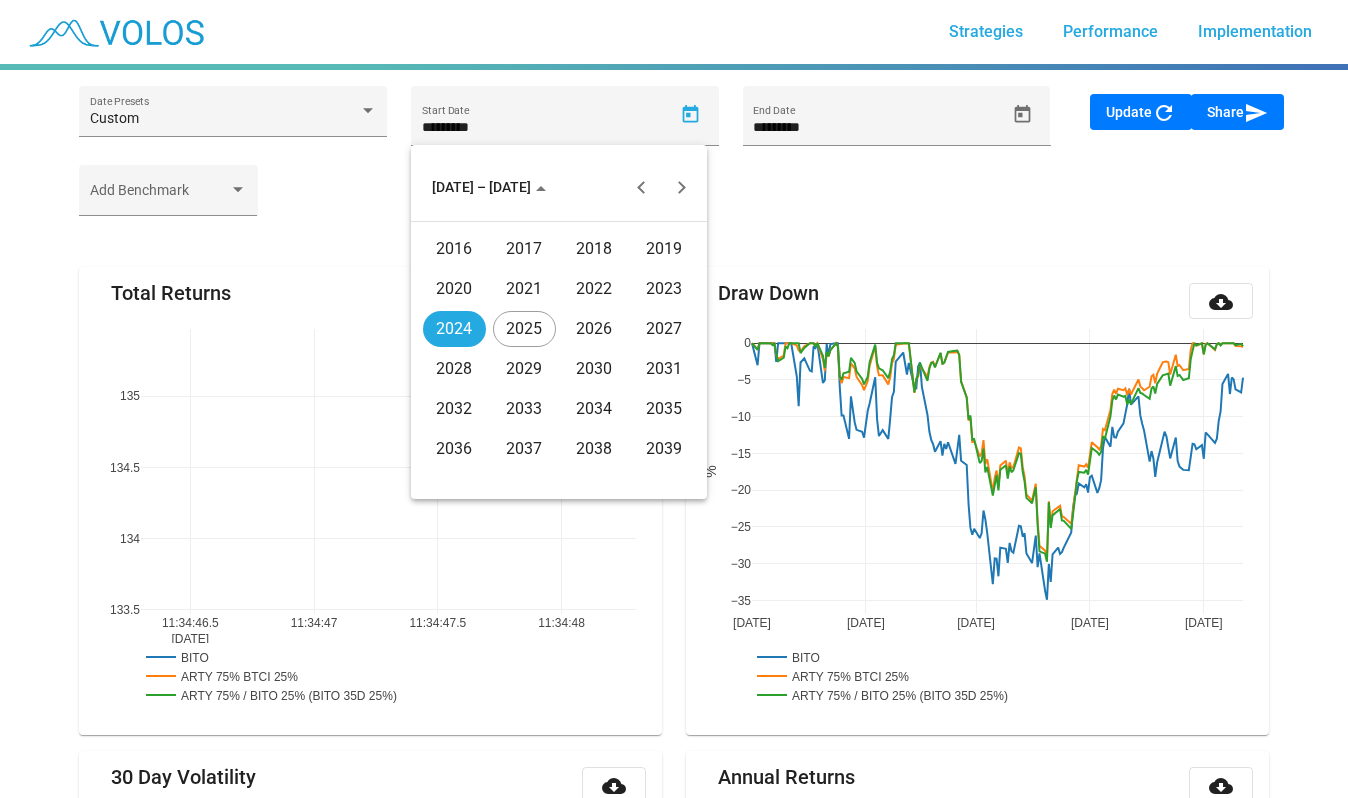 click on "2024" at bounding box center (454, 329) 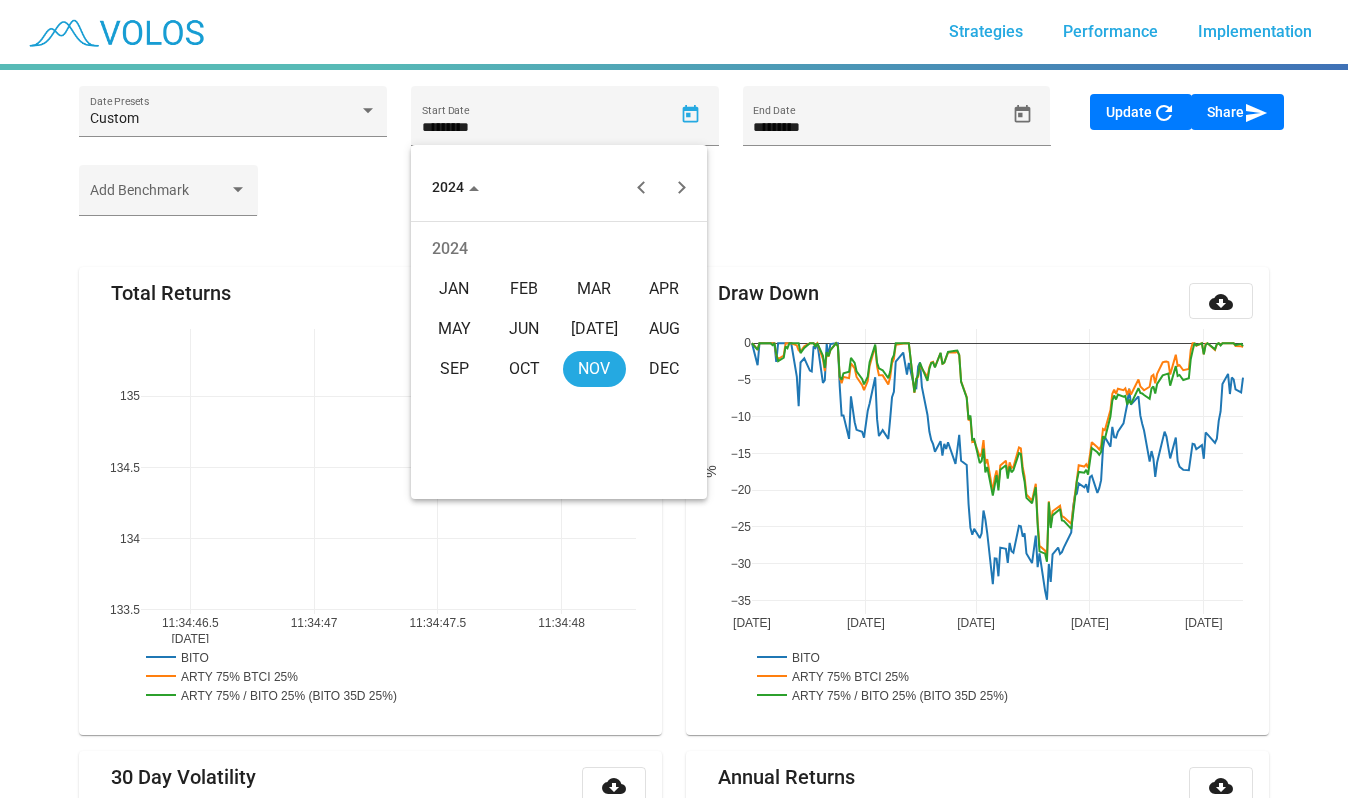 click on "AUG" at bounding box center [664, 329] 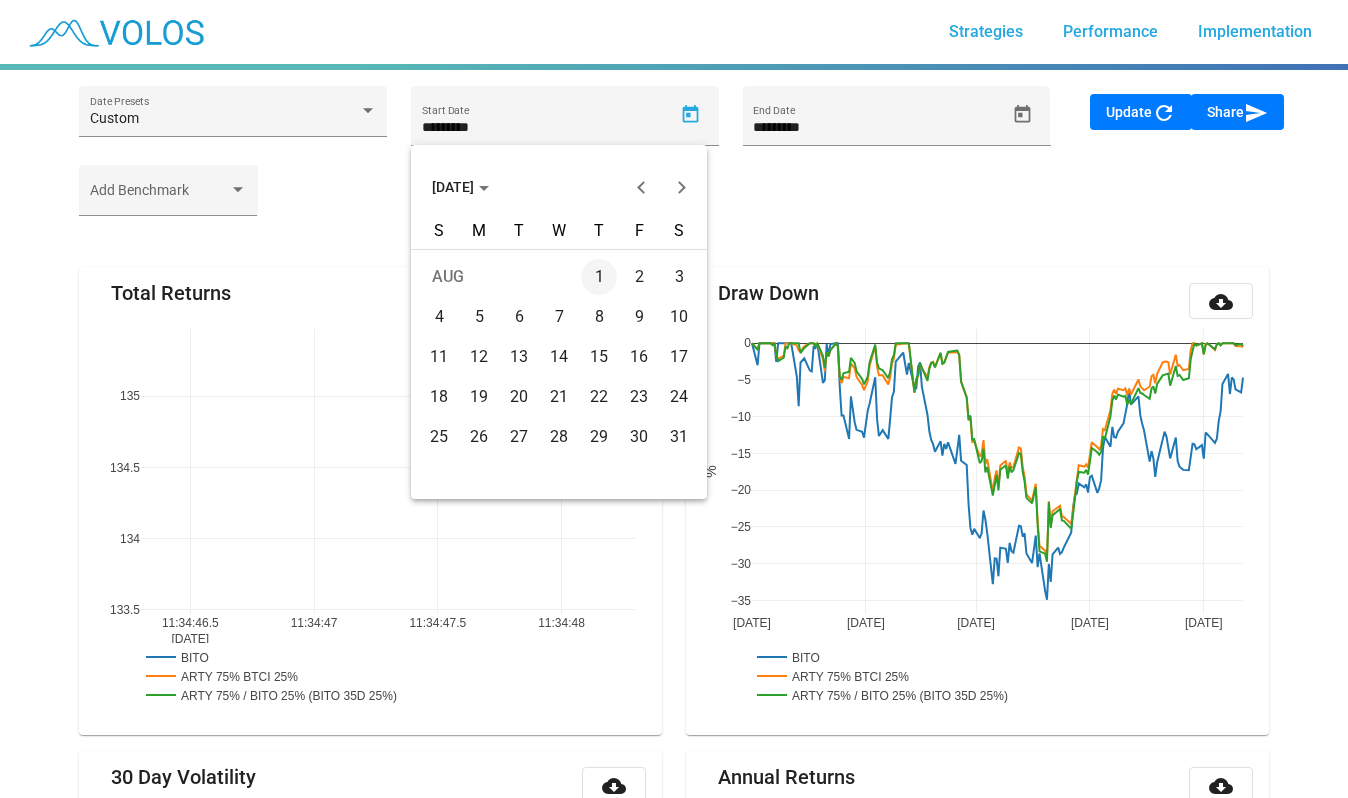 click at bounding box center (674, 399) 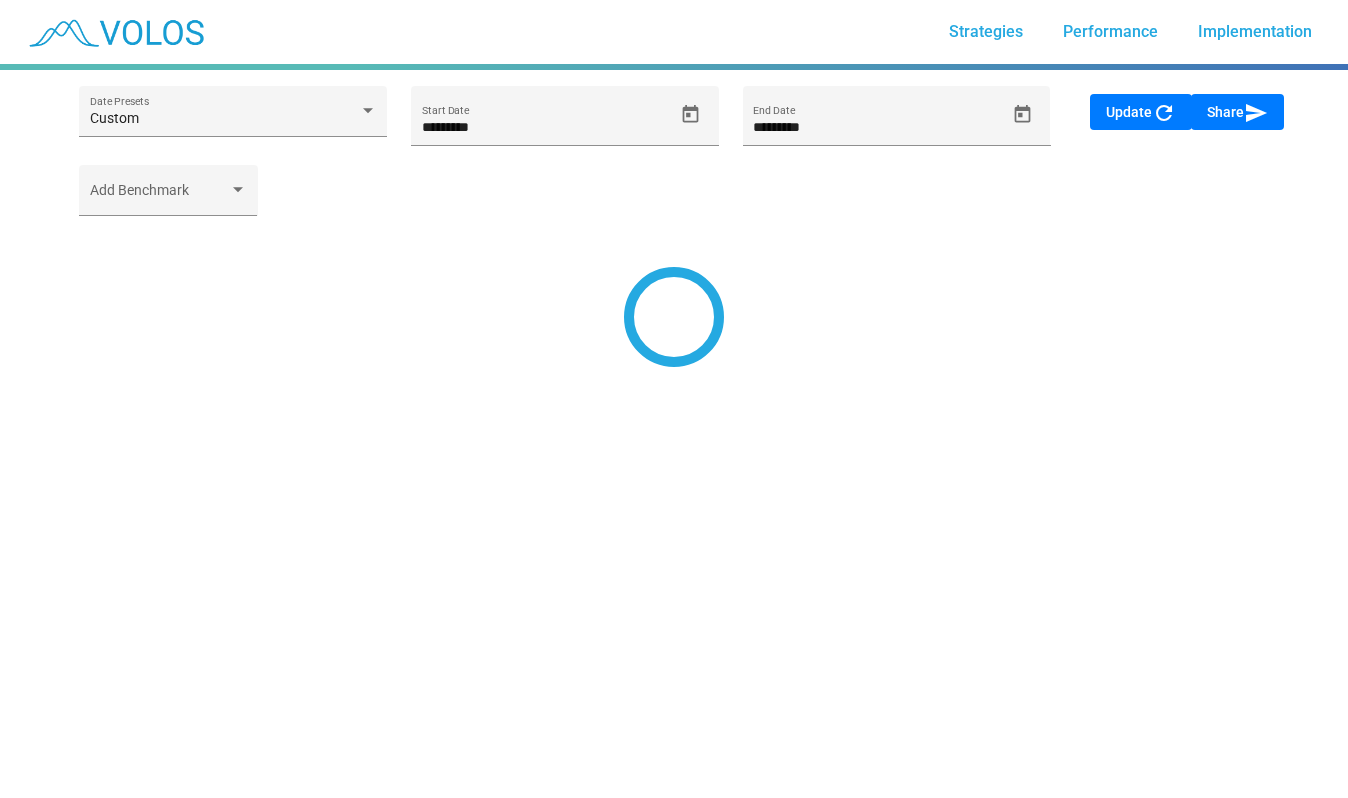 scroll, scrollTop: 0, scrollLeft: 0, axis: both 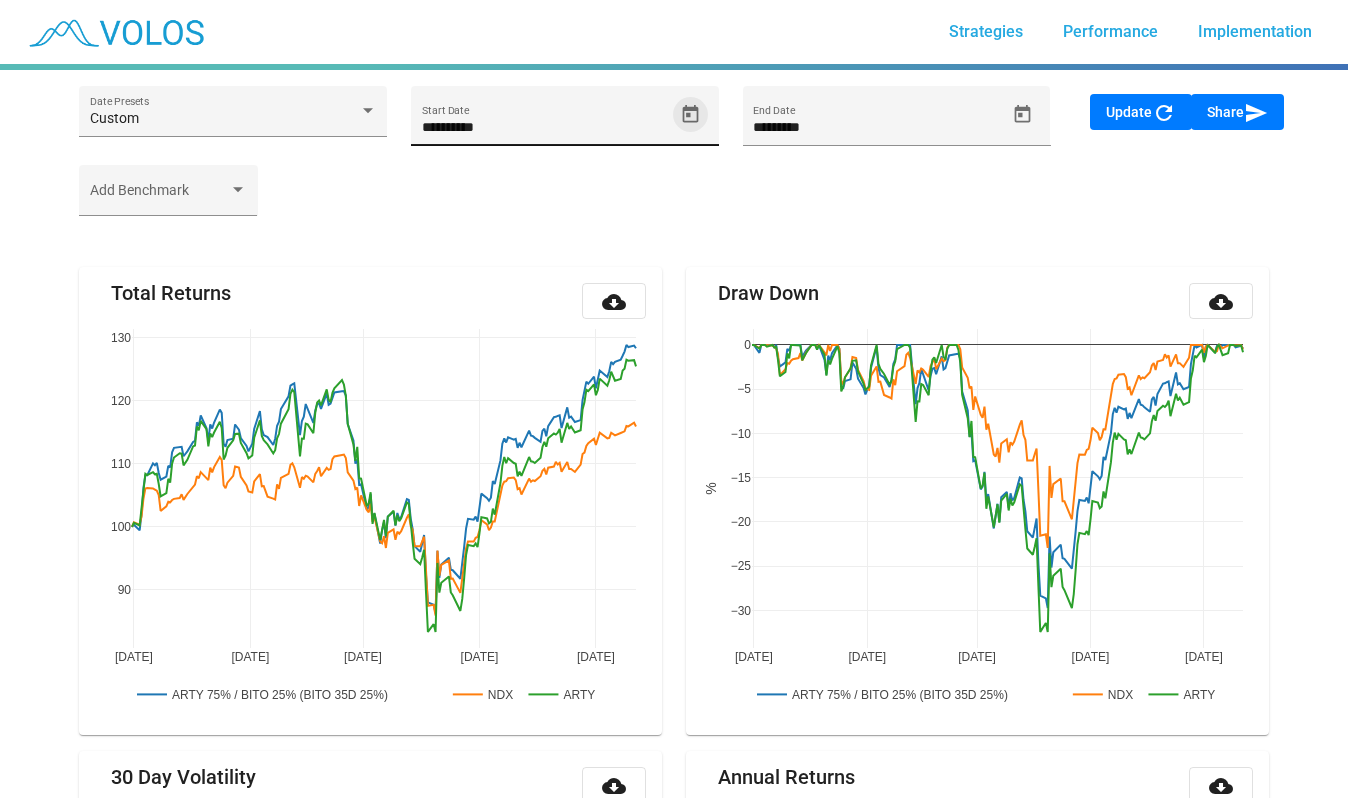 click 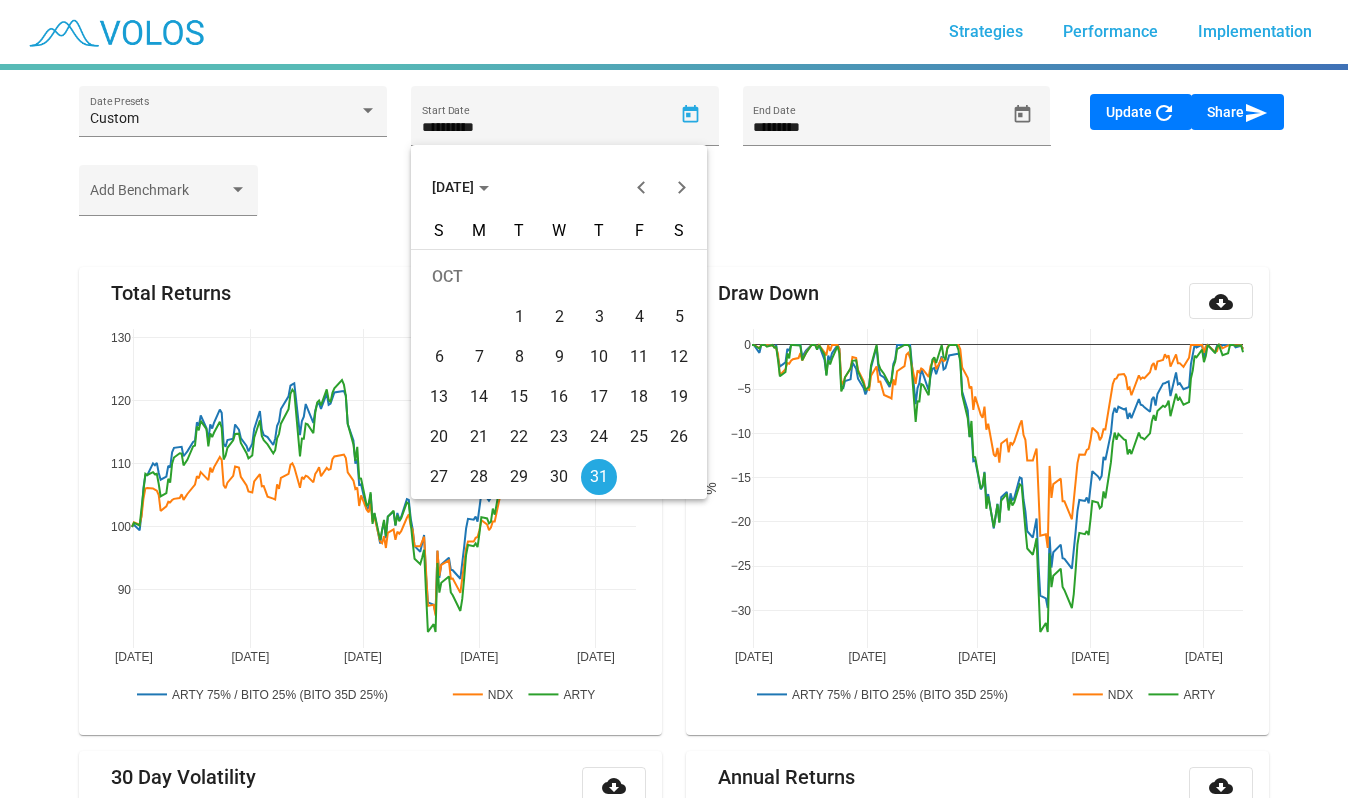 click on "OCT 2024" at bounding box center [460, 187] 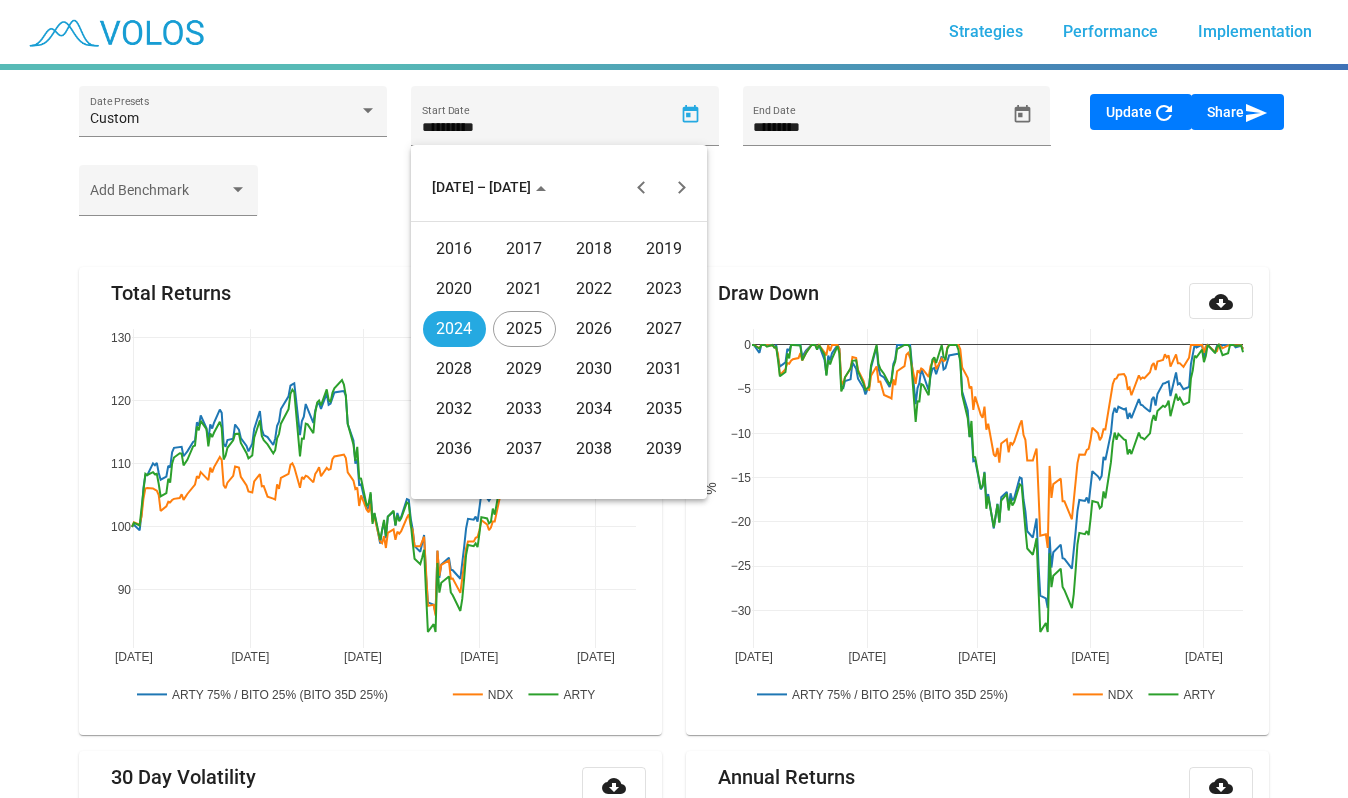 click on "2024" at bounding box center [454, 329] 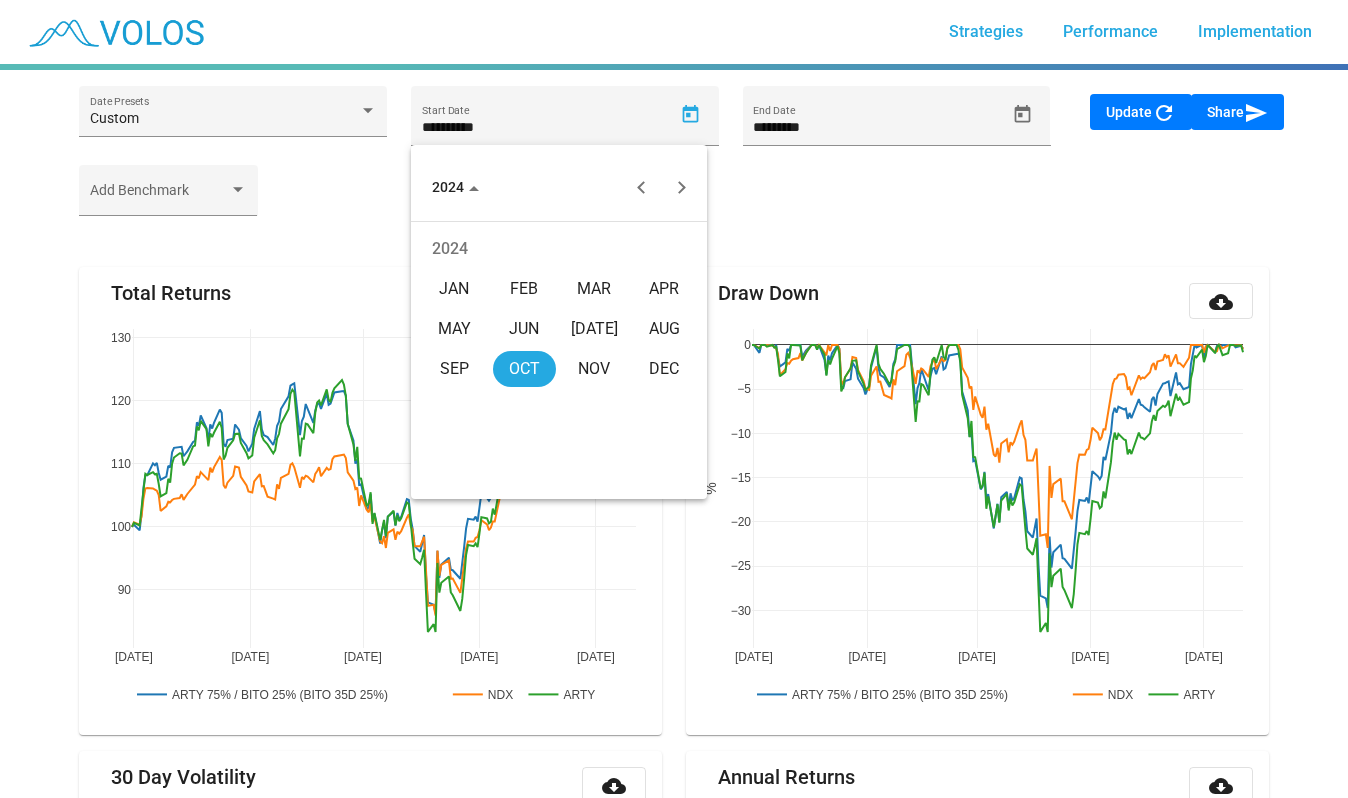 click on "AUG" at bounding box center (664, 329) 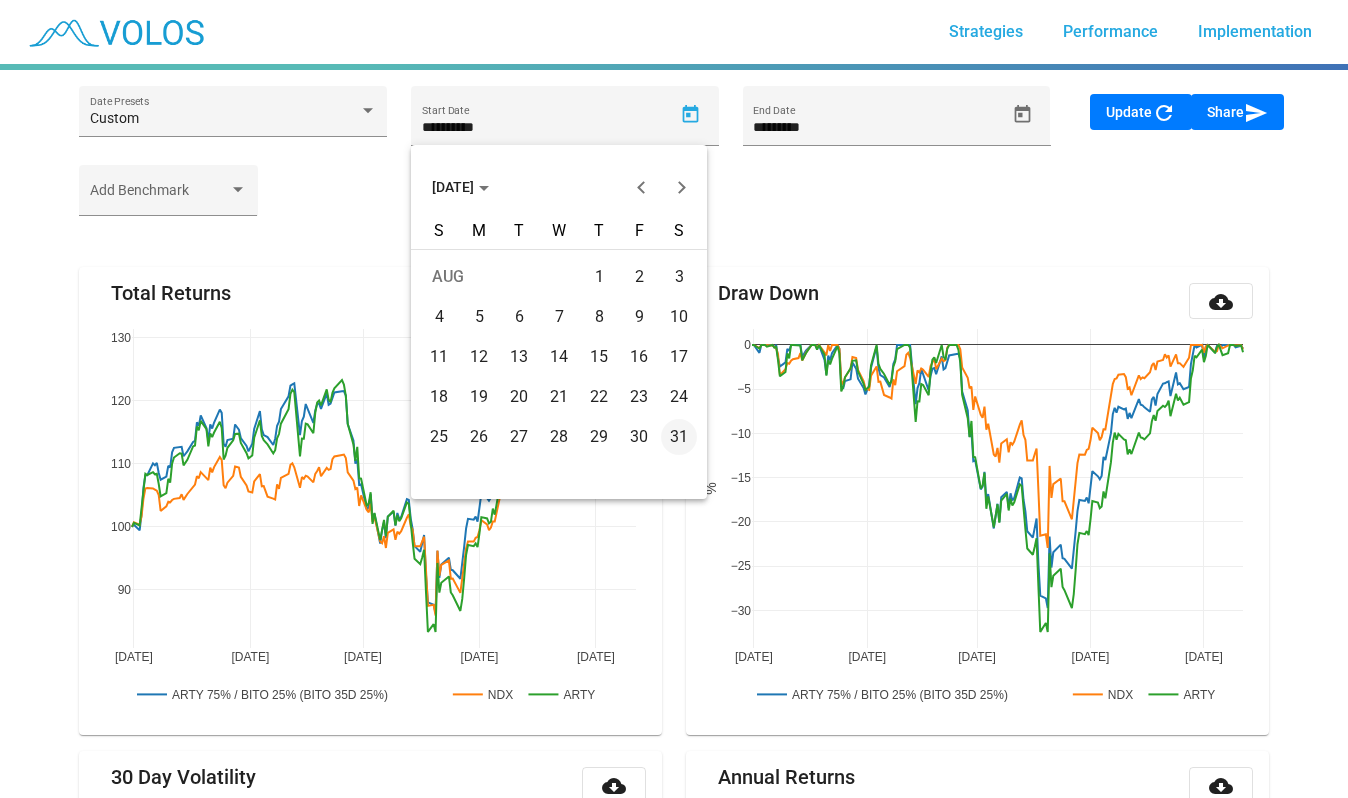 click on "12" at bounding box center [479, 357] 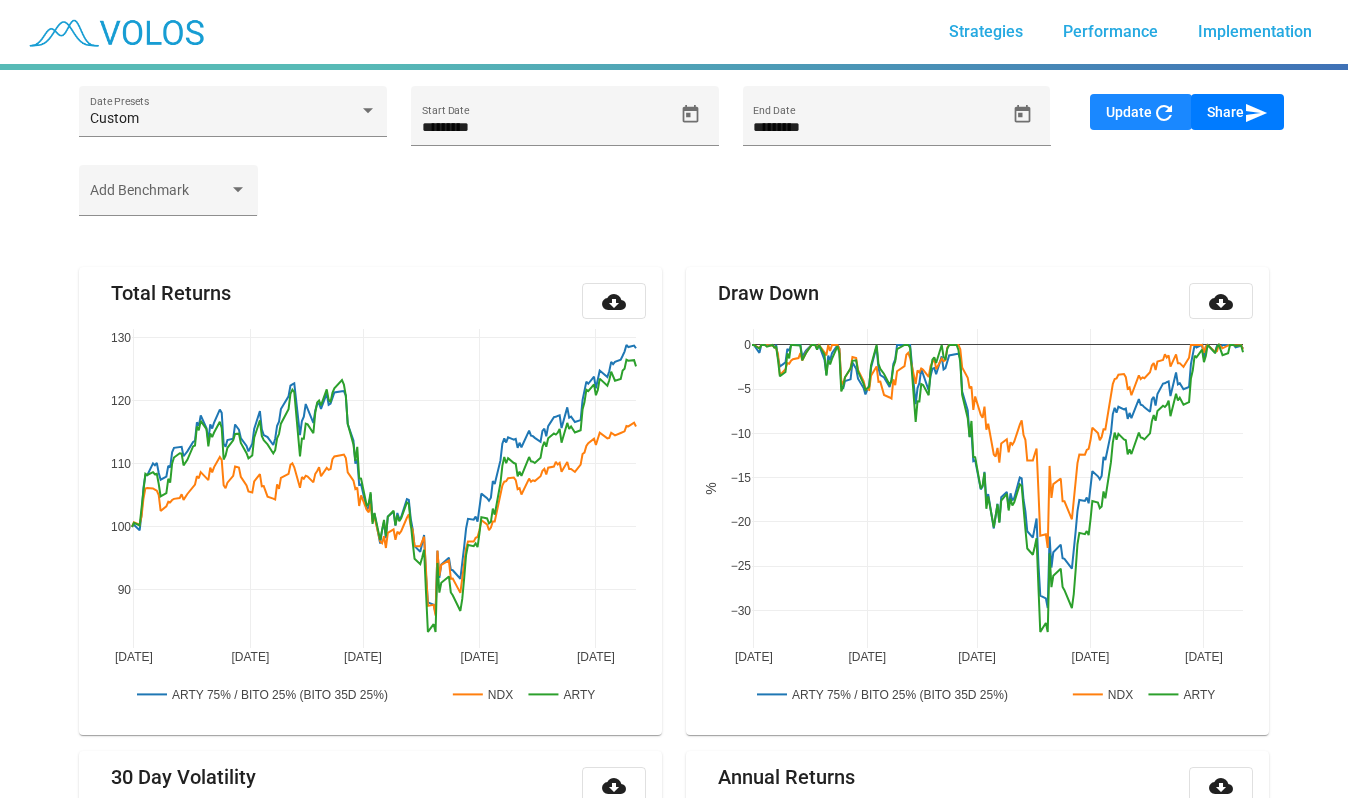 click on "Update  refresh" 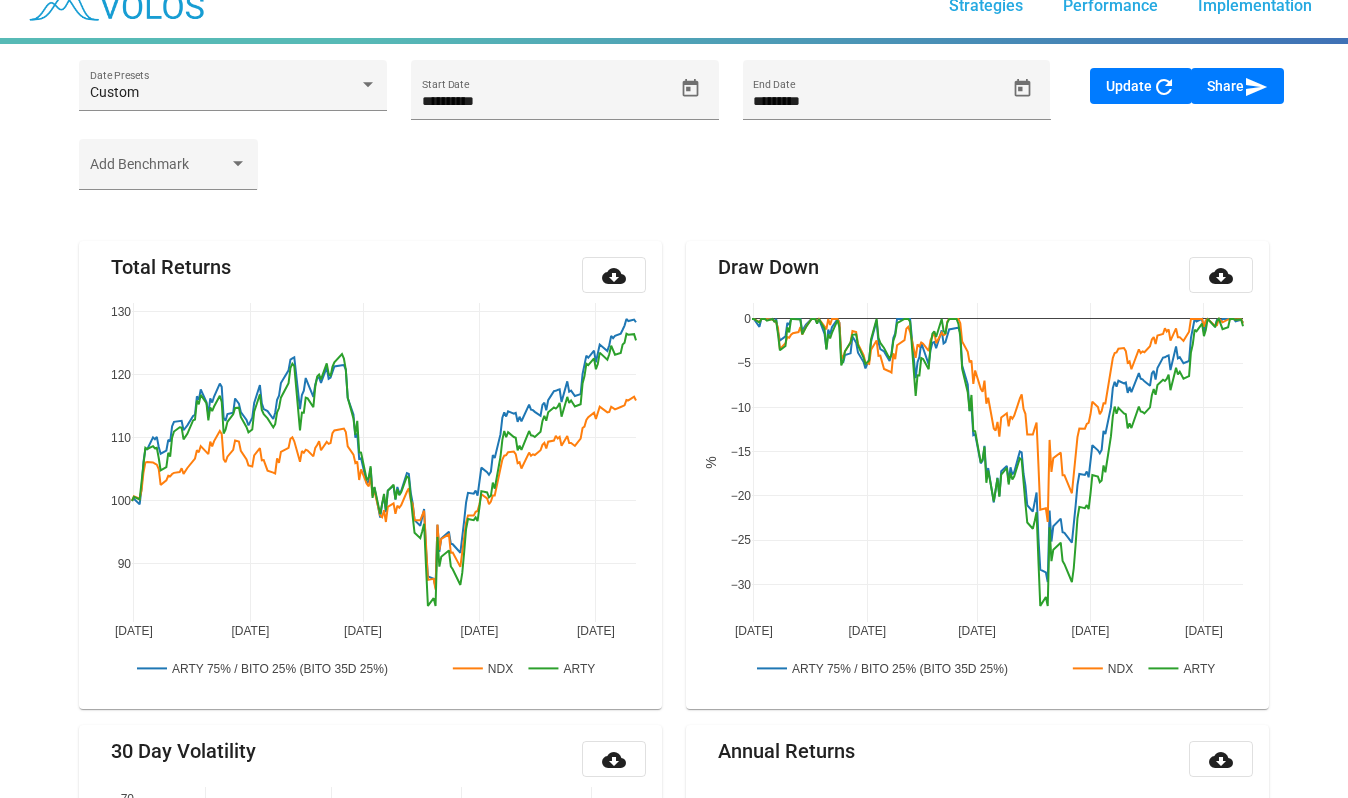 scroll, scrollTop: 0, scrollLeft: 0, axis: both 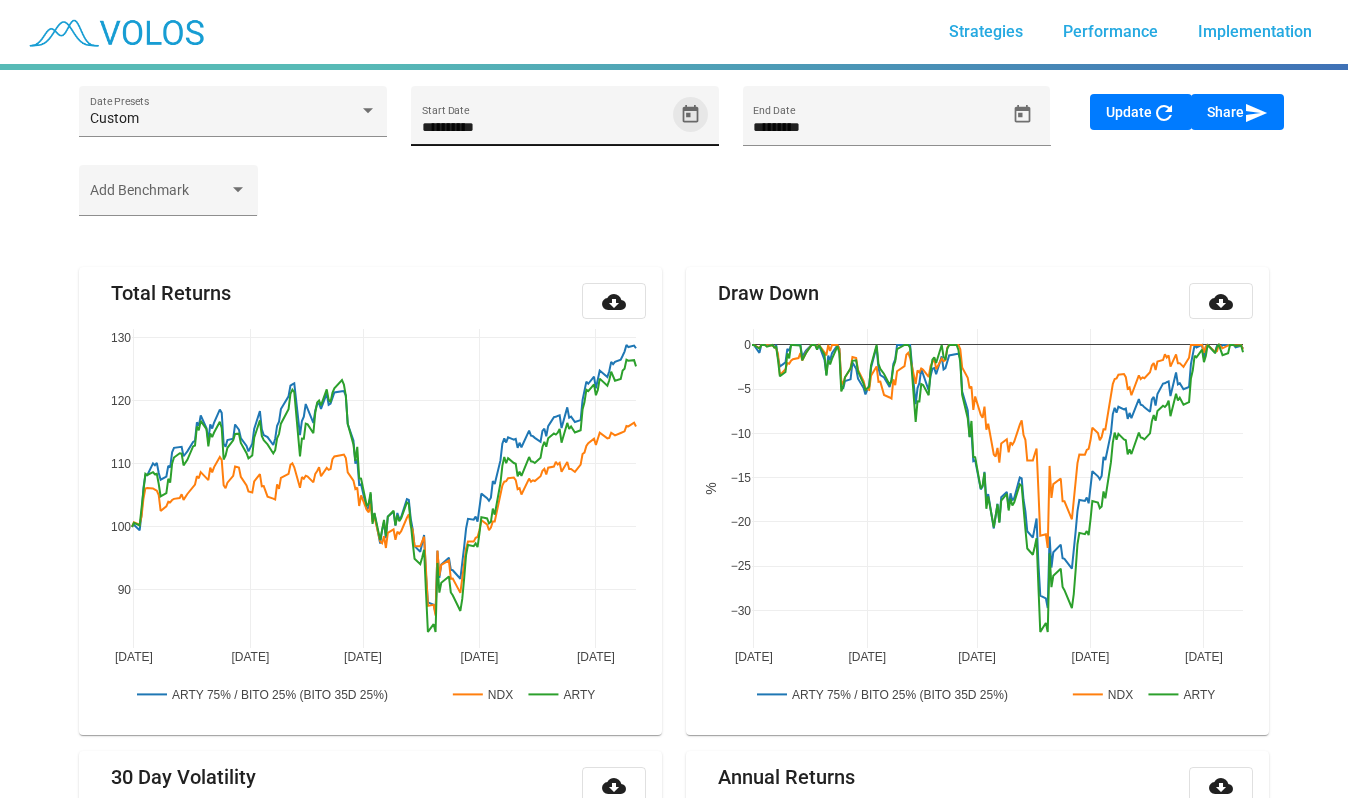 click 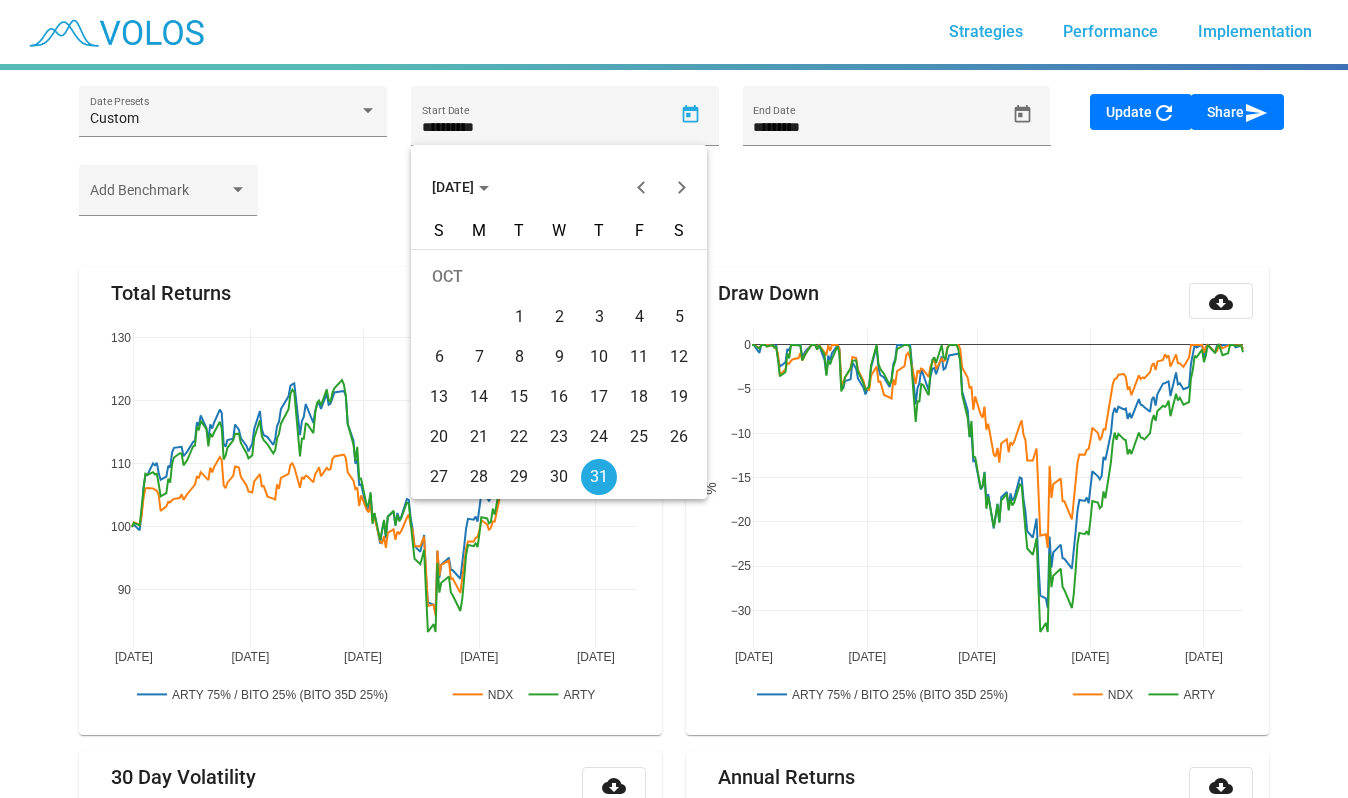 click on "22" at bounding box center (519, 437) 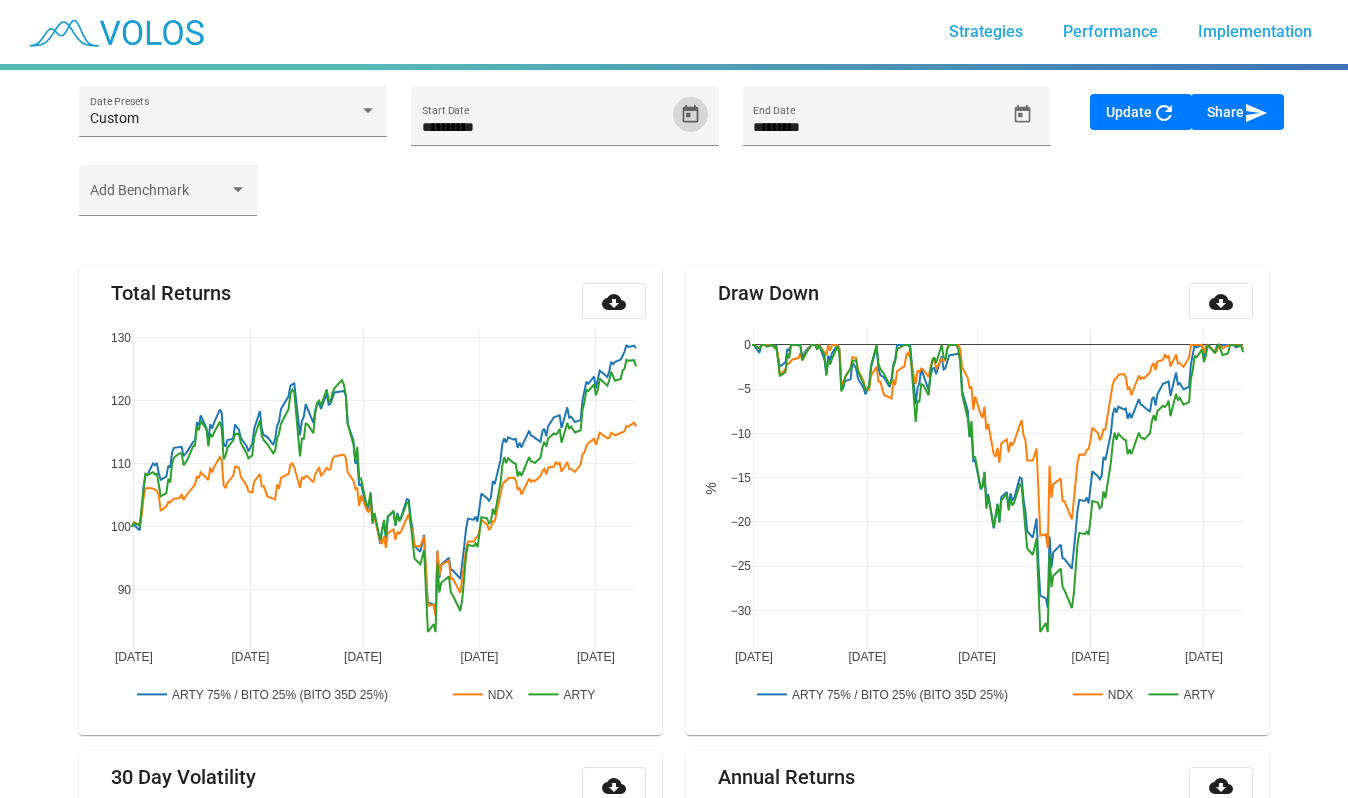 click on "Update  refresh" 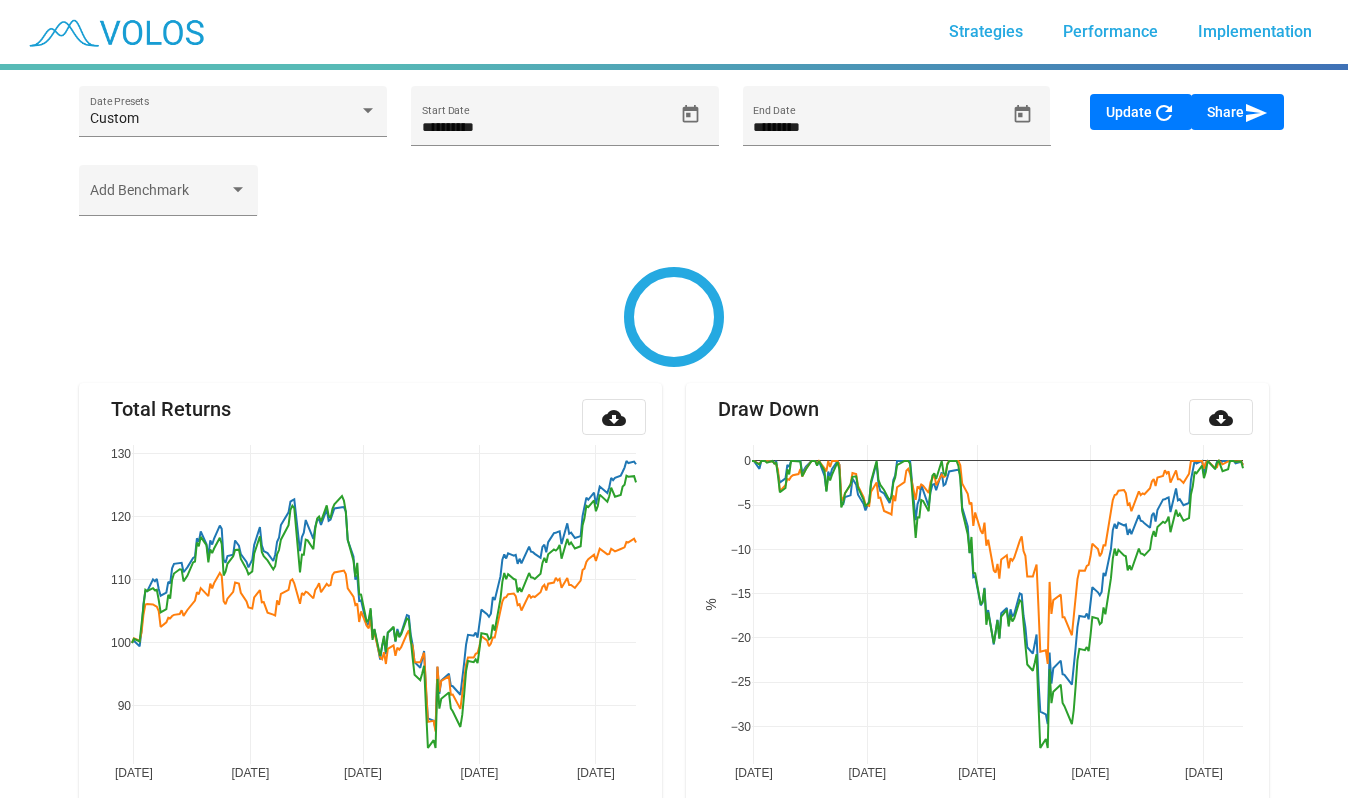 type on "**********" 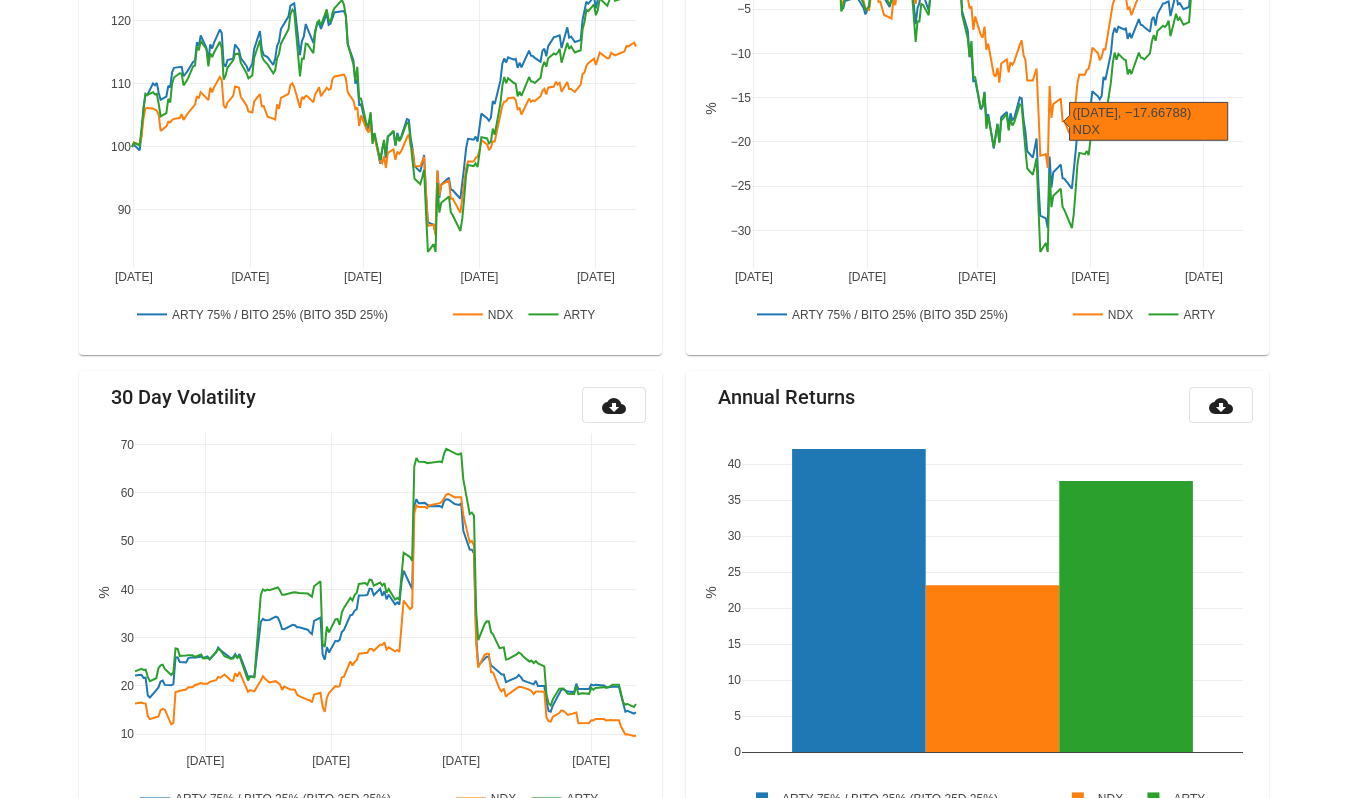 scroll, scrollTop: 388, scrollLeft: 0, axis: vertical 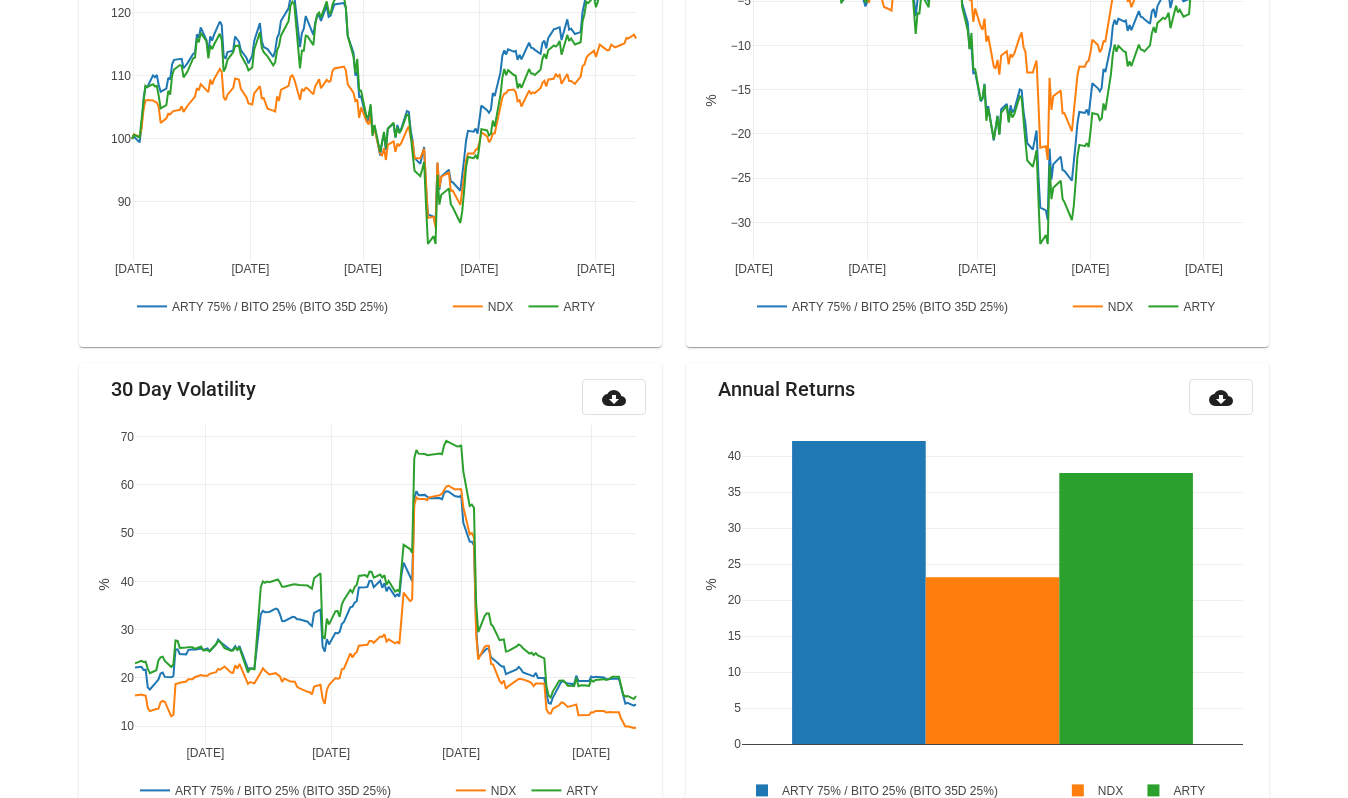 click 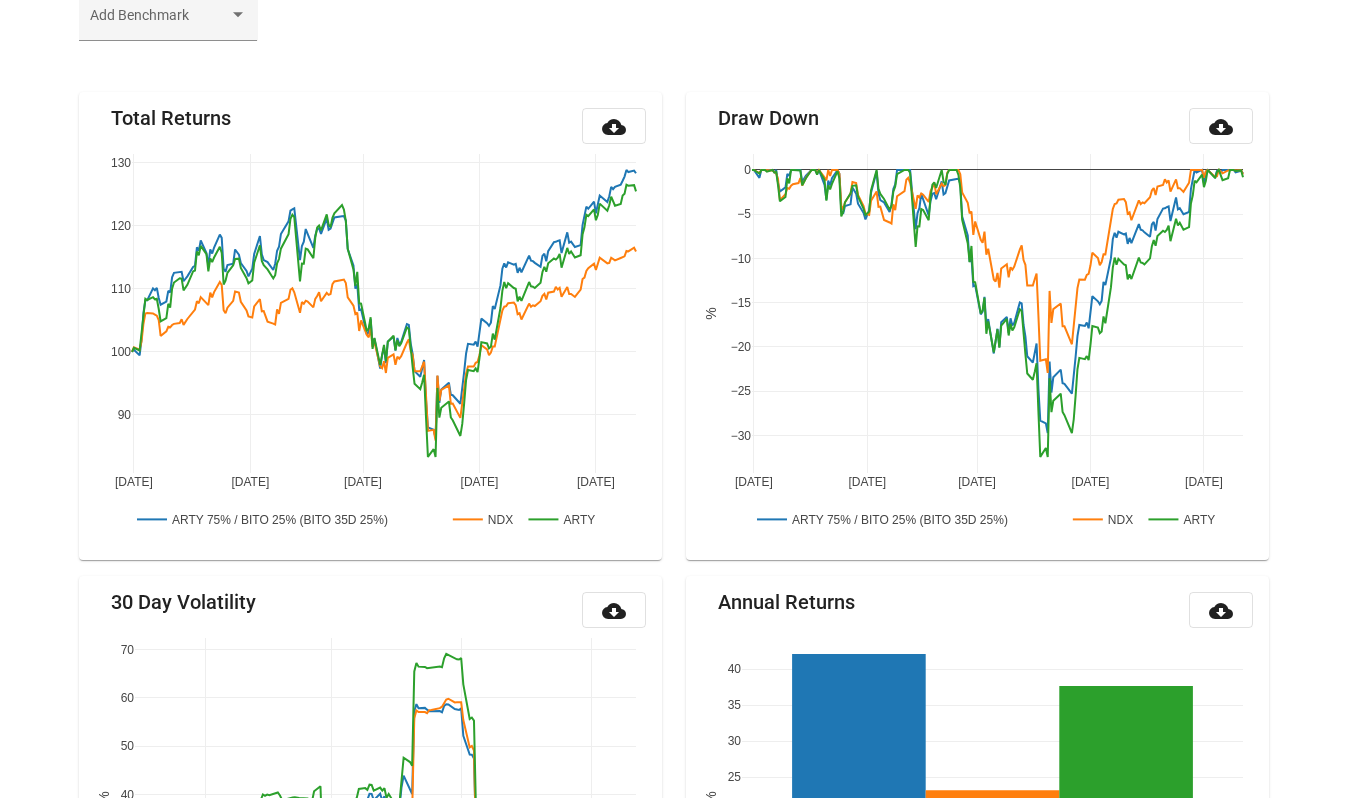 scroll, scrollTop: 0, scrollLeft: 0, axis: both 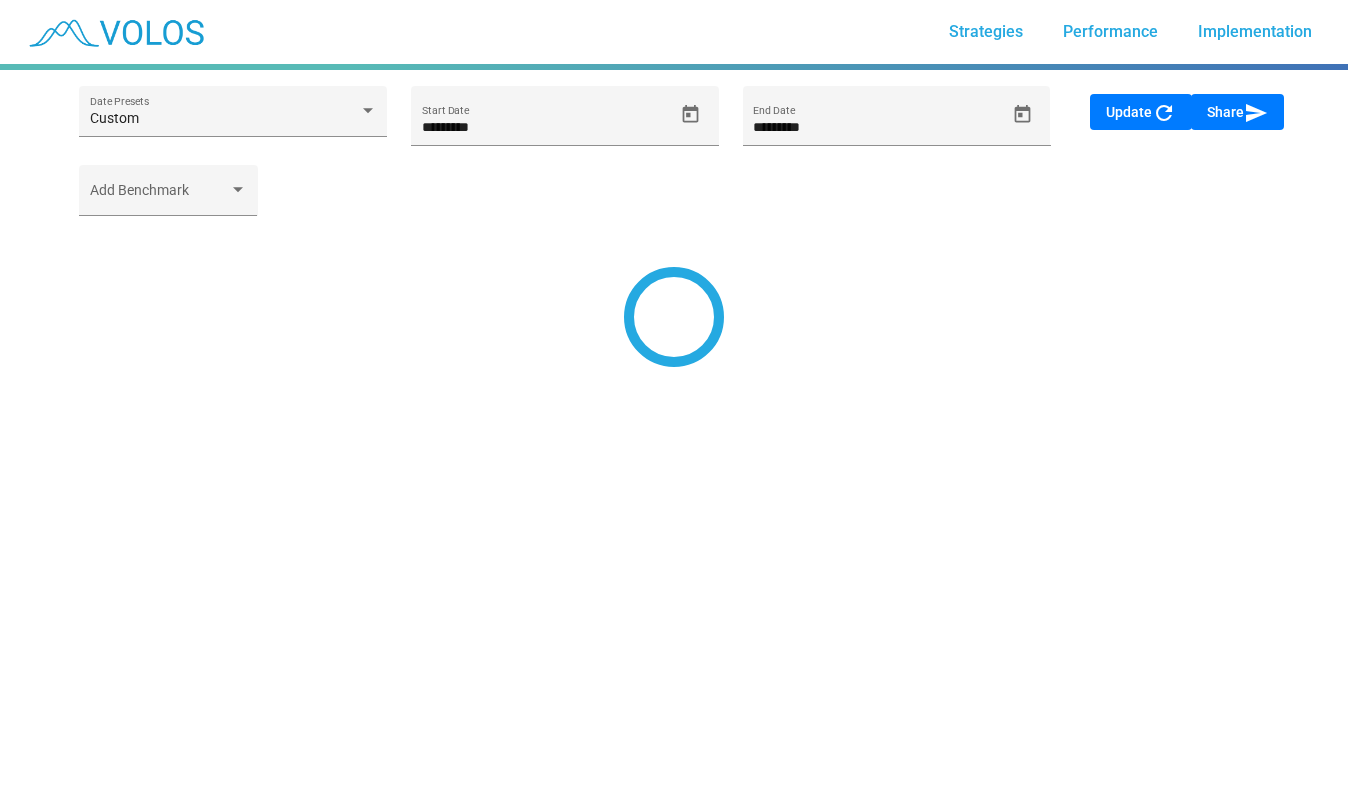 type on "**********" 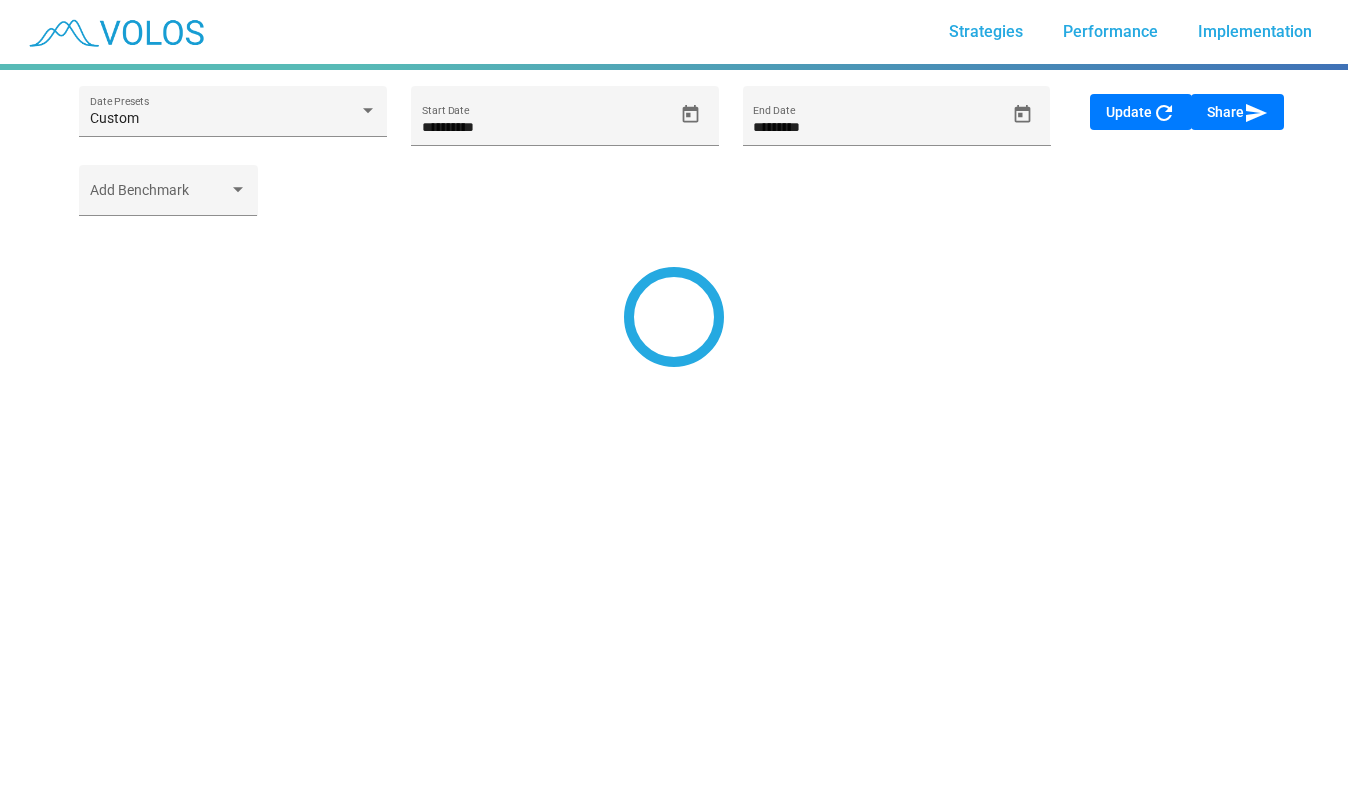 type on "*********" 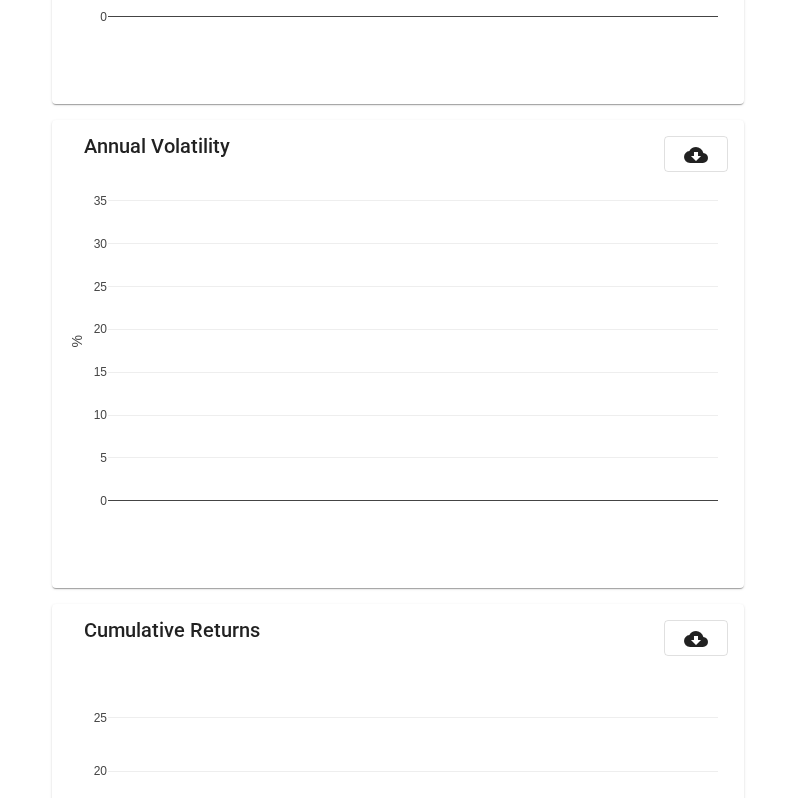 scroll, scrollTop: 2162, scrollLeft: 0, axis: vertical 